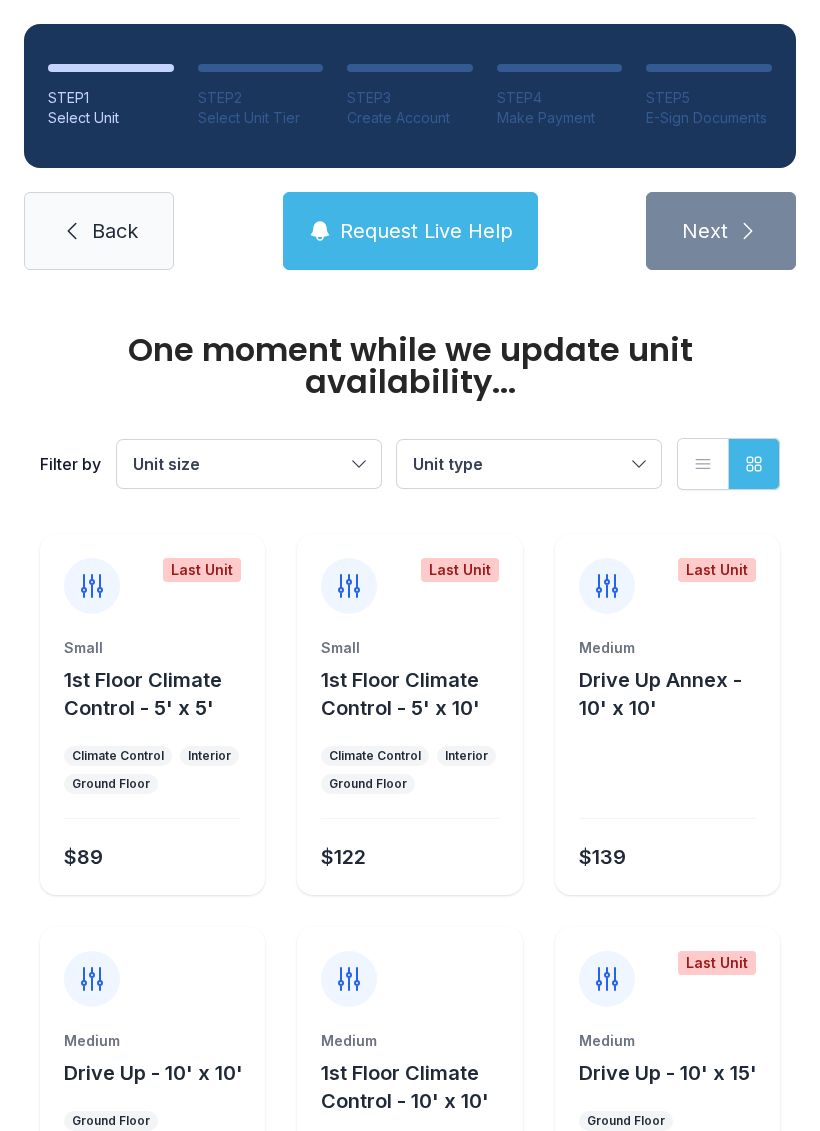 scroll, scrollTop: 0, scrollLeft: 0, axis: both 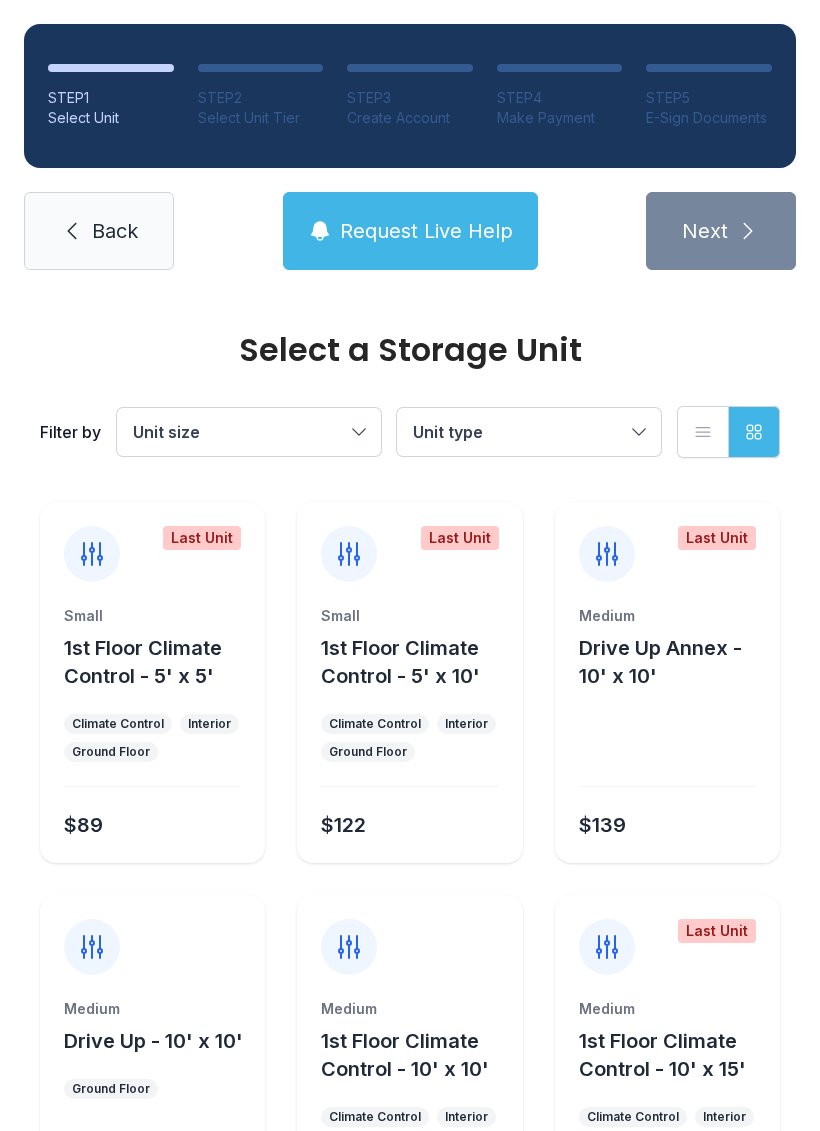 click on "Back" at bounding box center [115, 231] 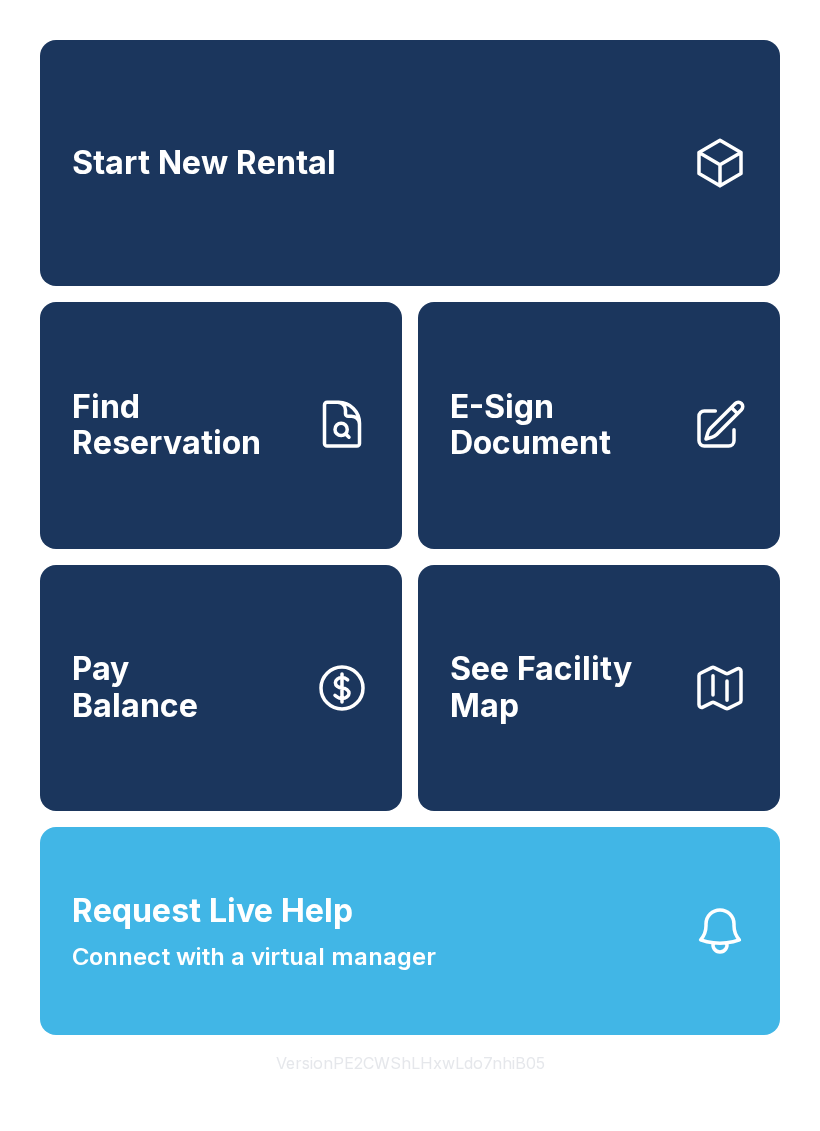 click on "Find Reservation" at bounding box center [185, 425] 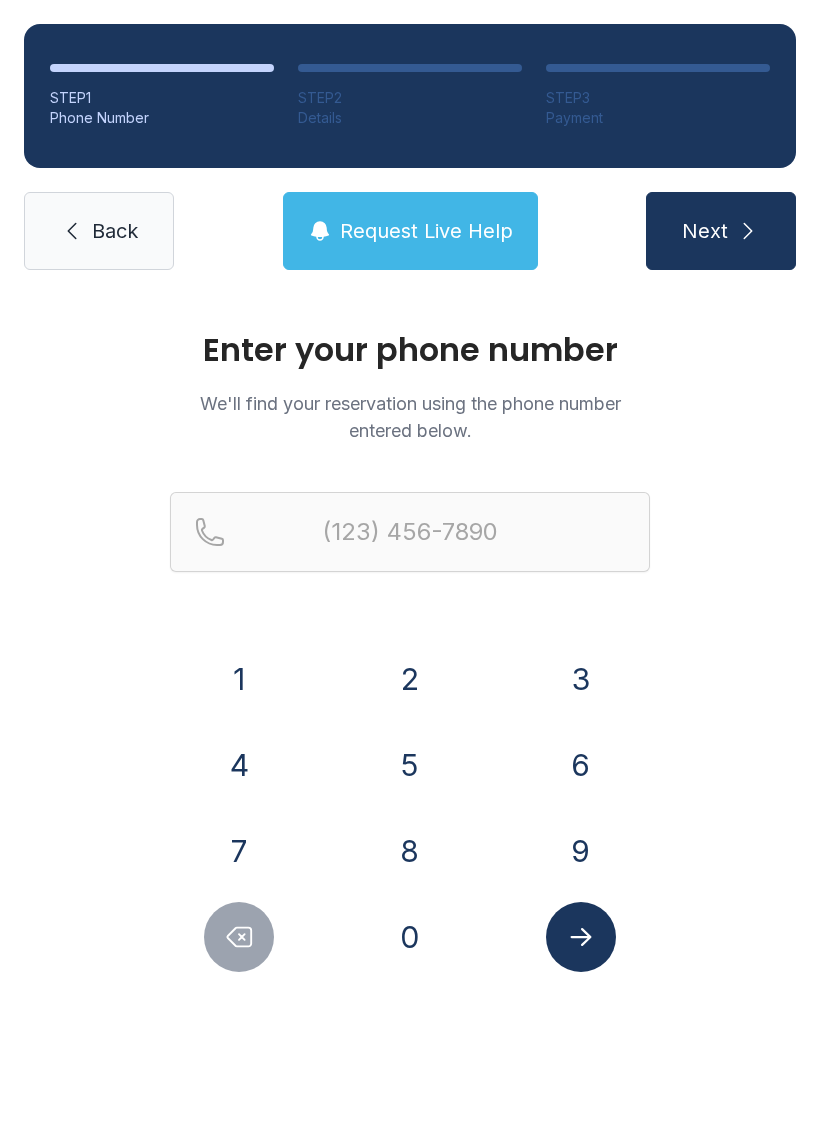 click on "9" at bounding box center (581, 851) 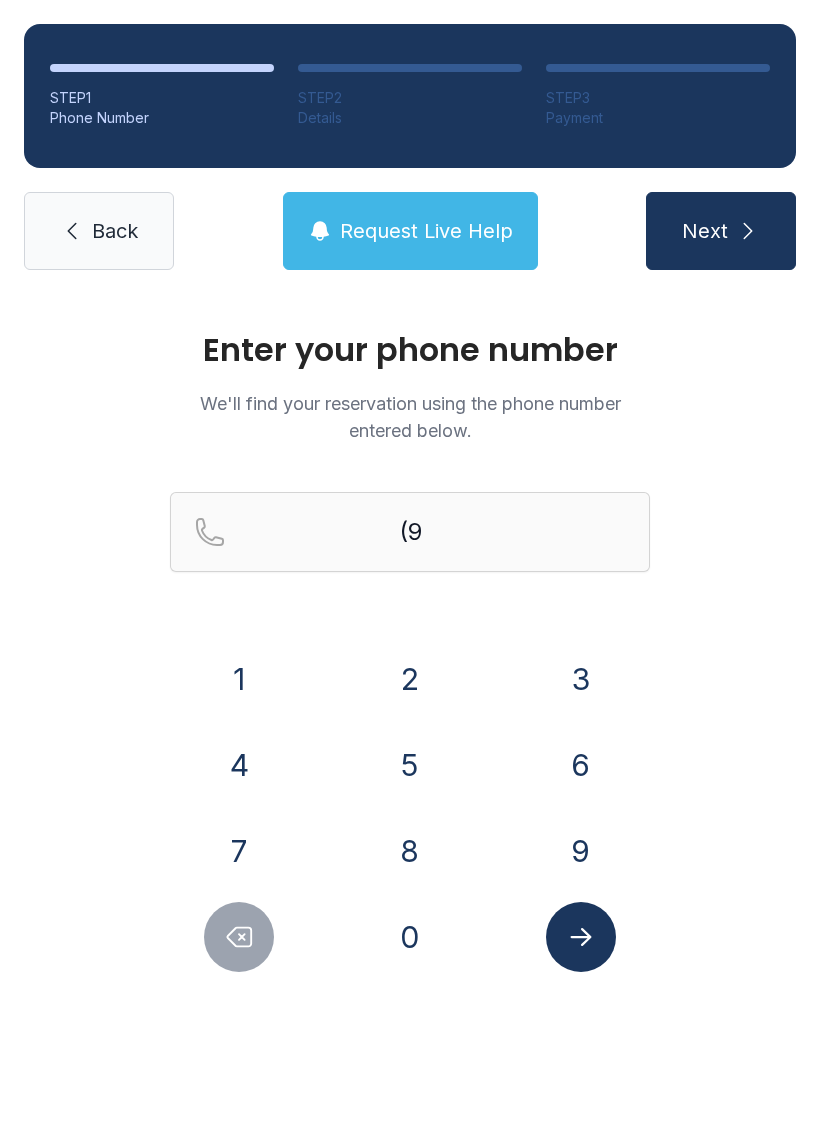 click on "1" at bounding box center [239, 679] 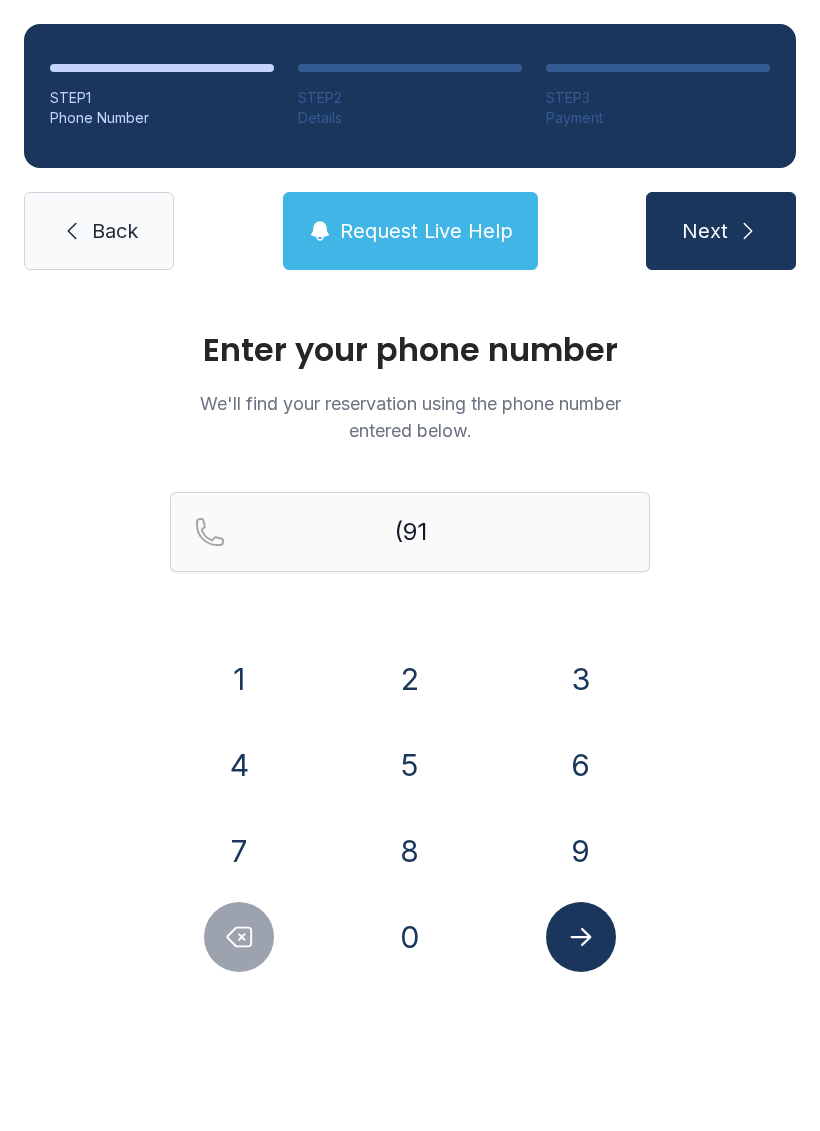 click on "2" at bounding box center (410, 679) 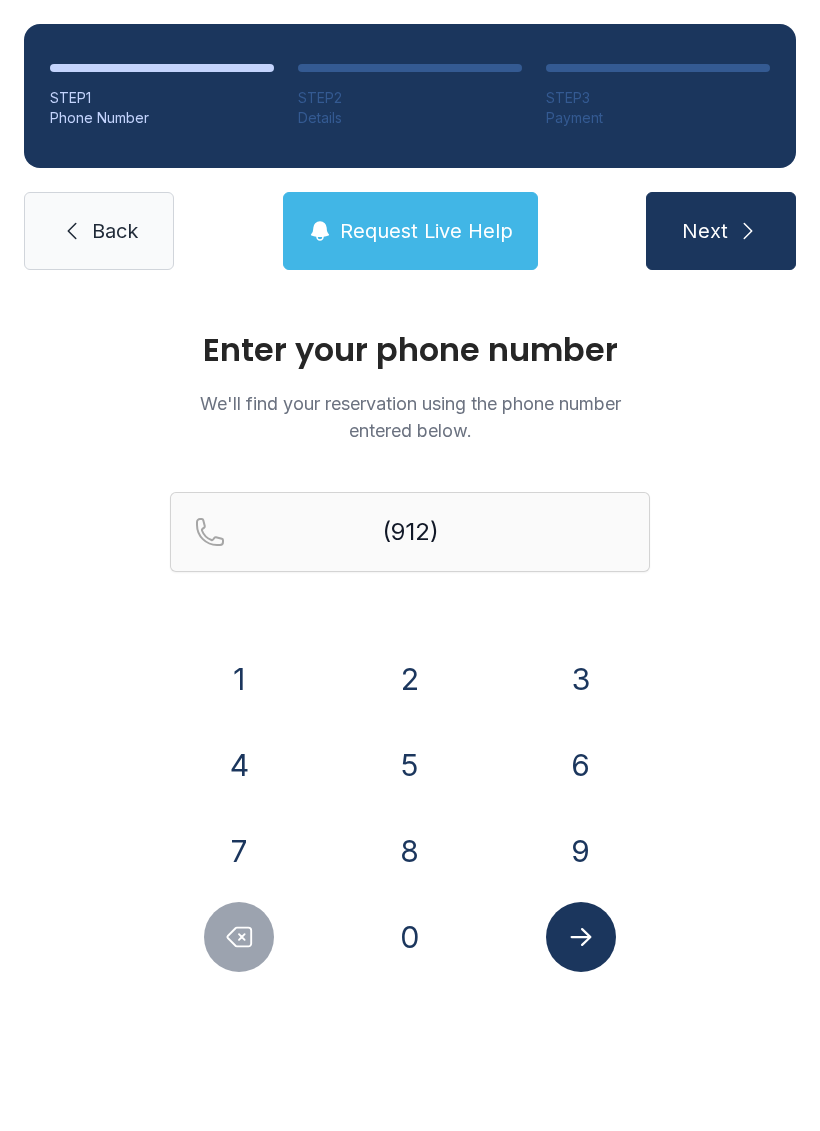 click on "2" at bounding box center (410, 679) 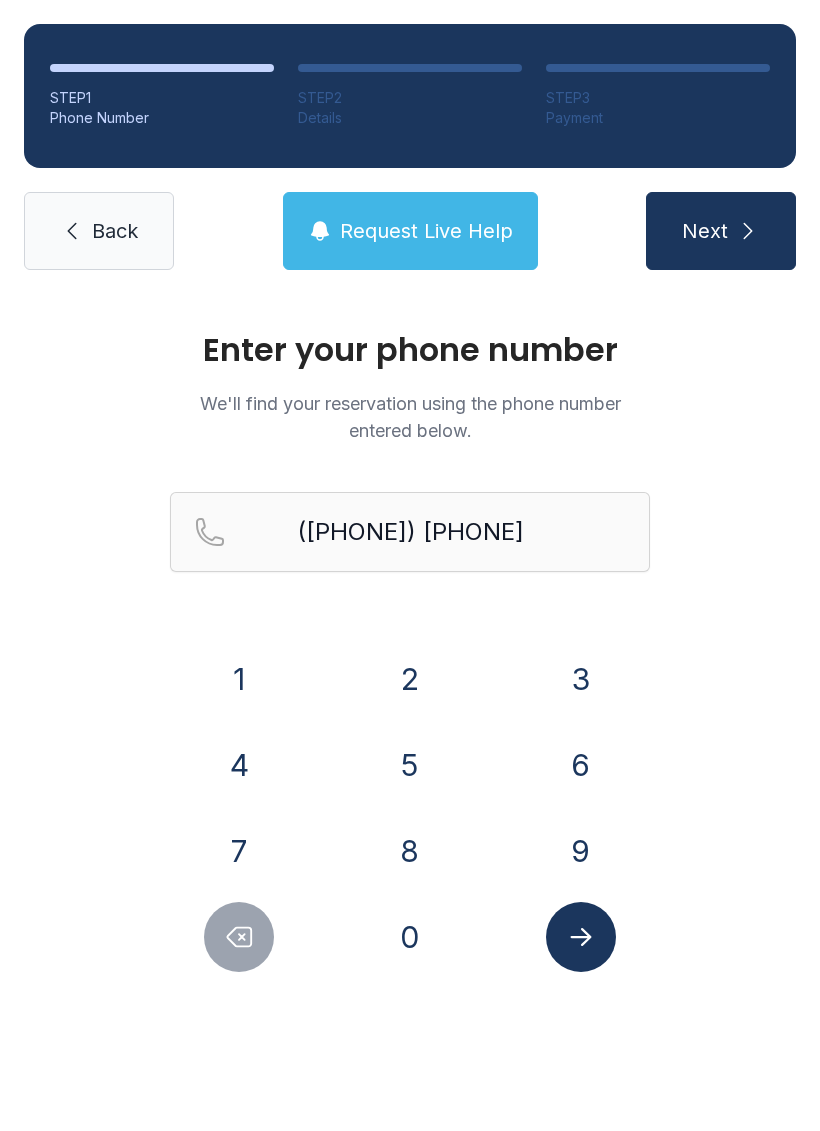click on "5" at bounding box center (410, 765) 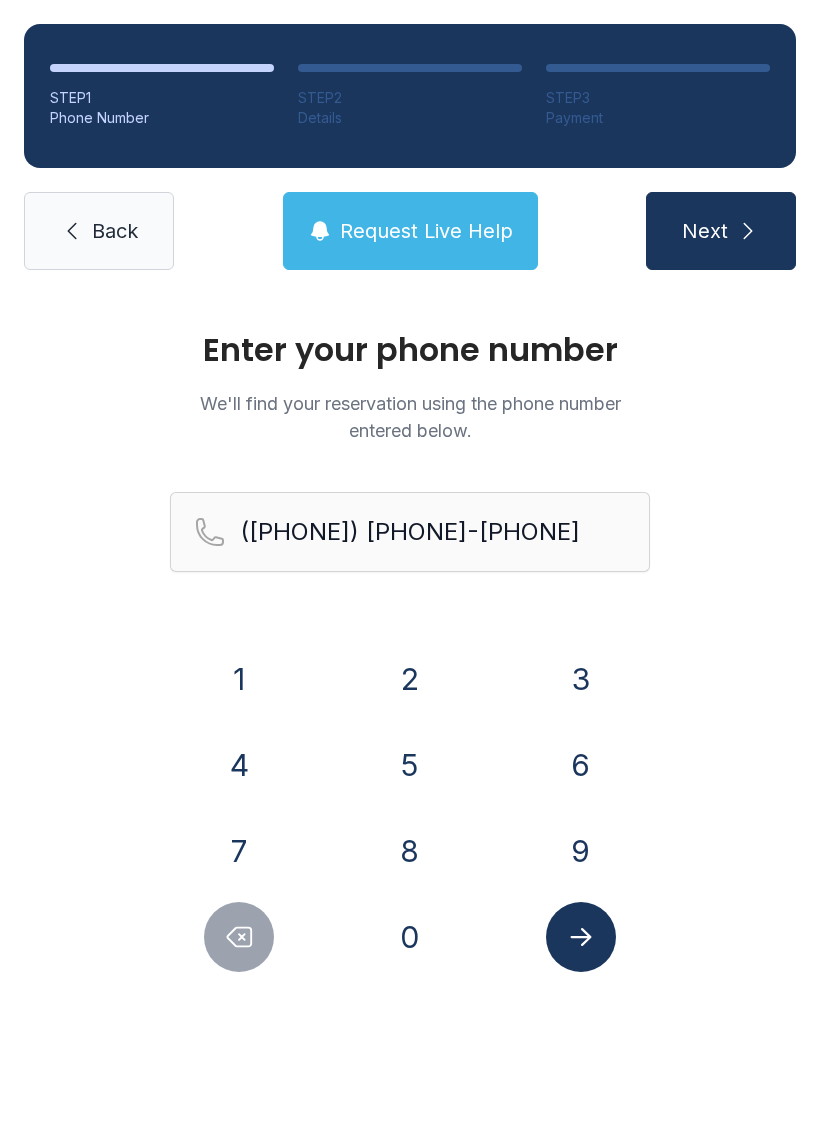 click on "9" at bounding box center [581, 851] 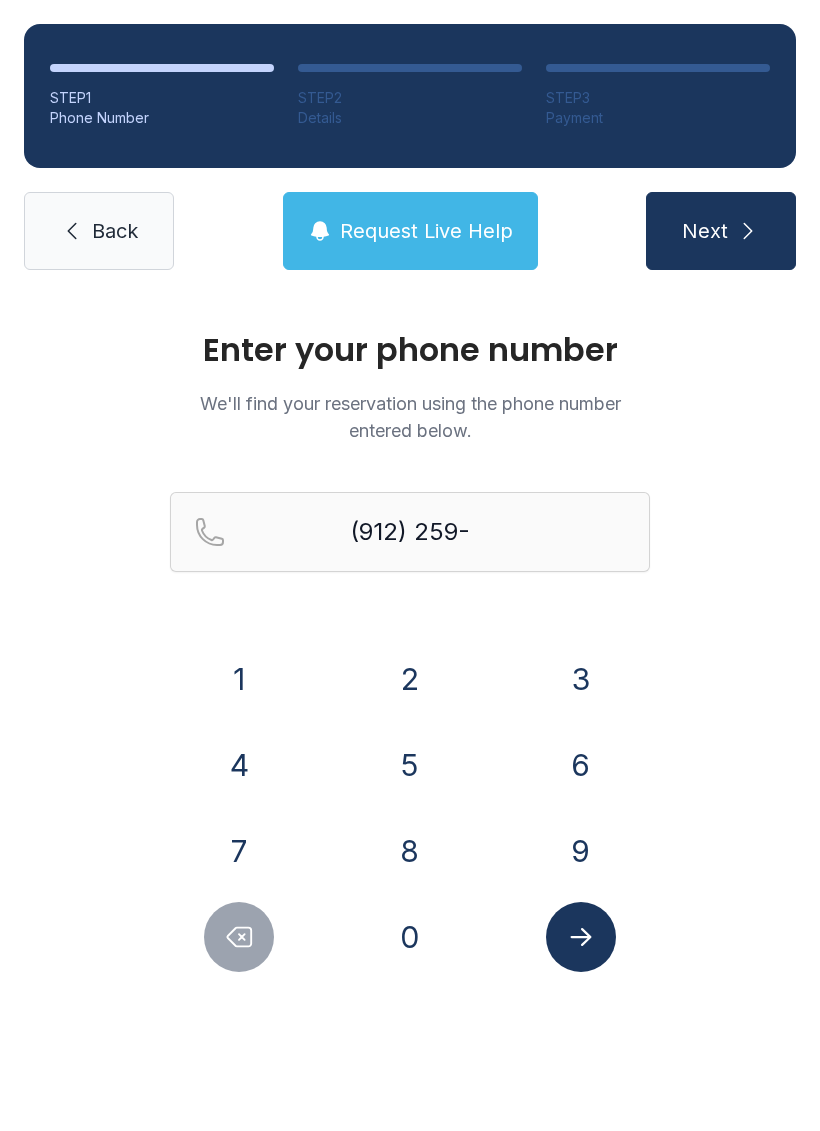 click on "8" at bounding box center [410, 851] 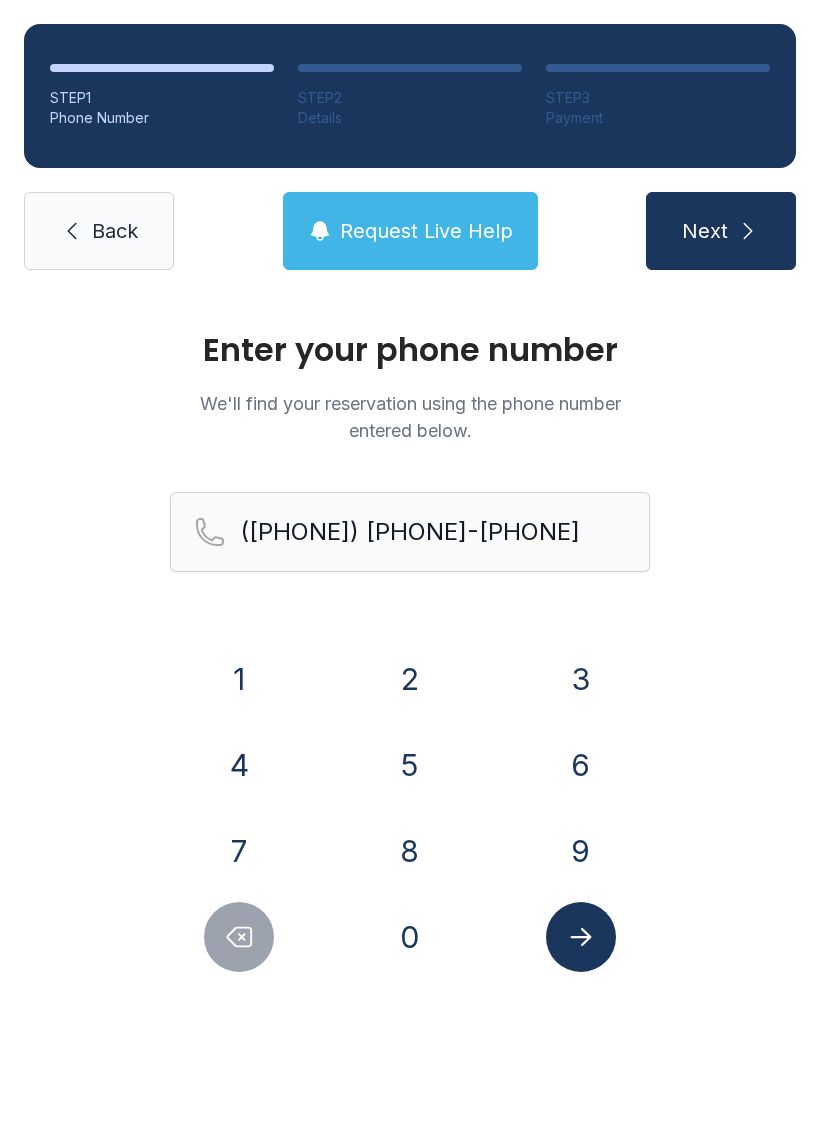 click on "9" at bounding box center [581, 851] 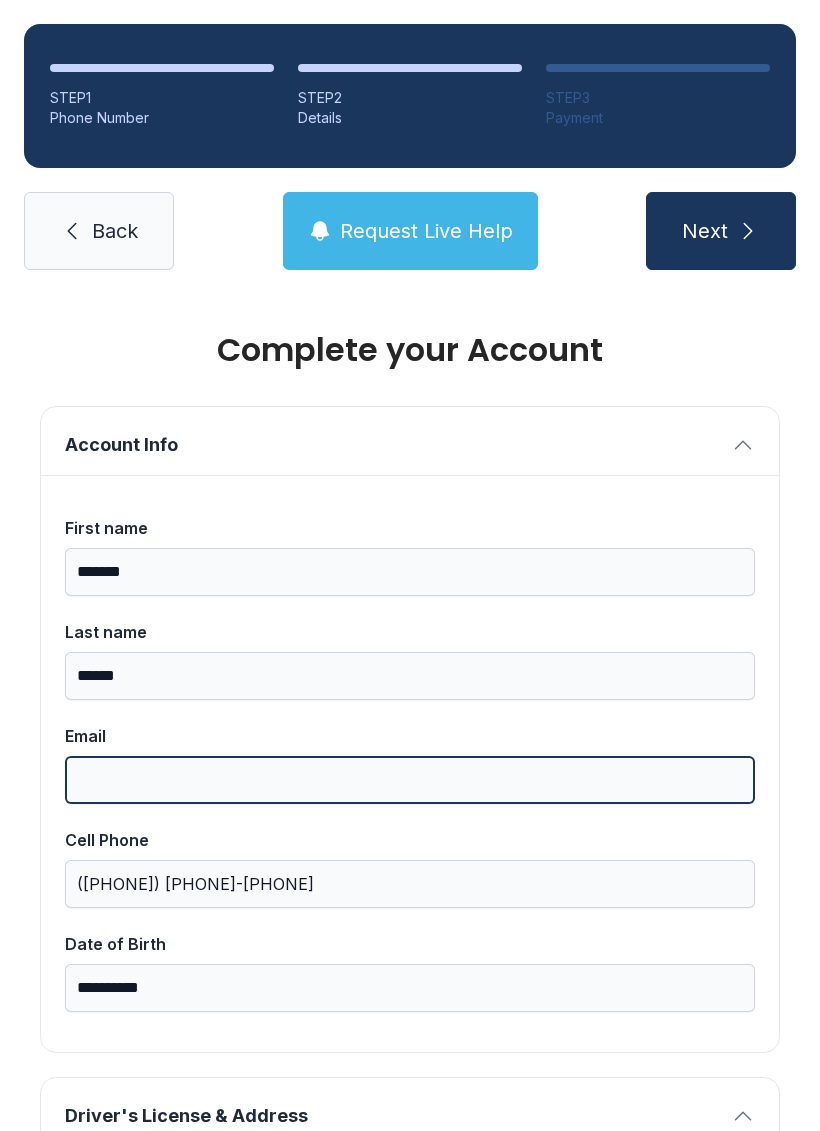 click on "Email" at bounding box center [410, 780] 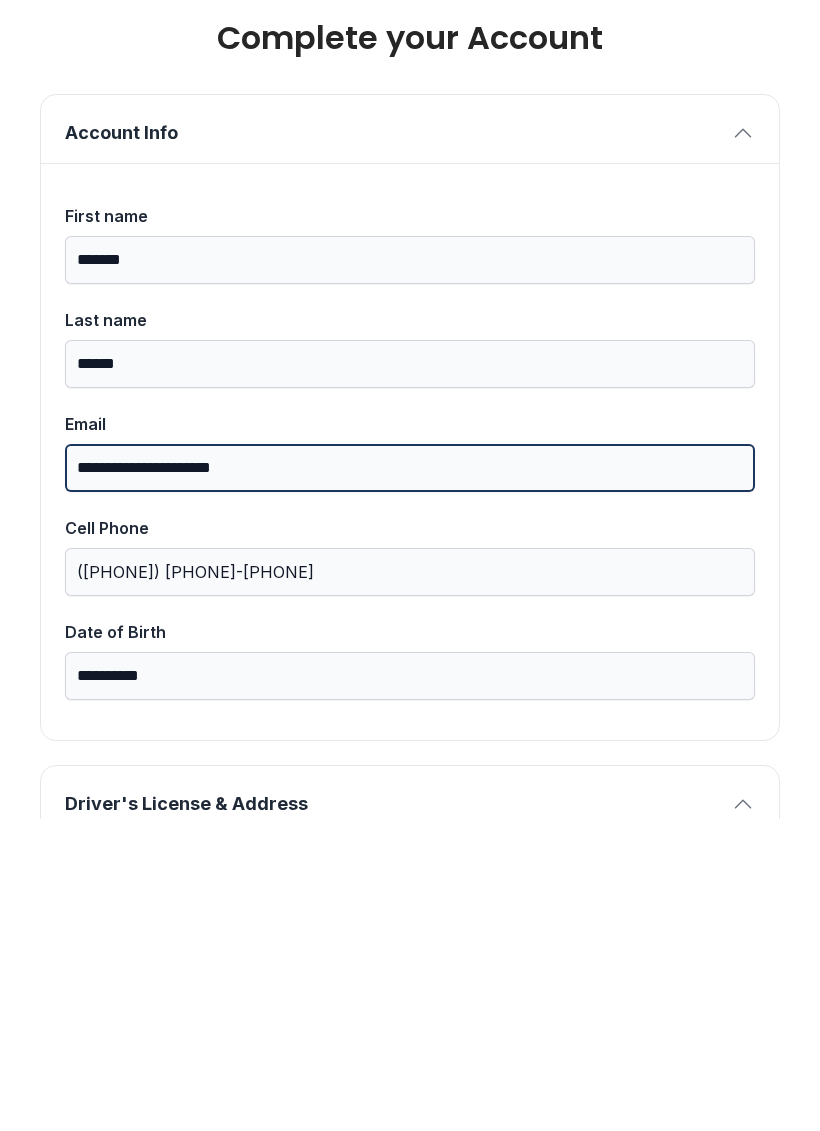 type on "**********" 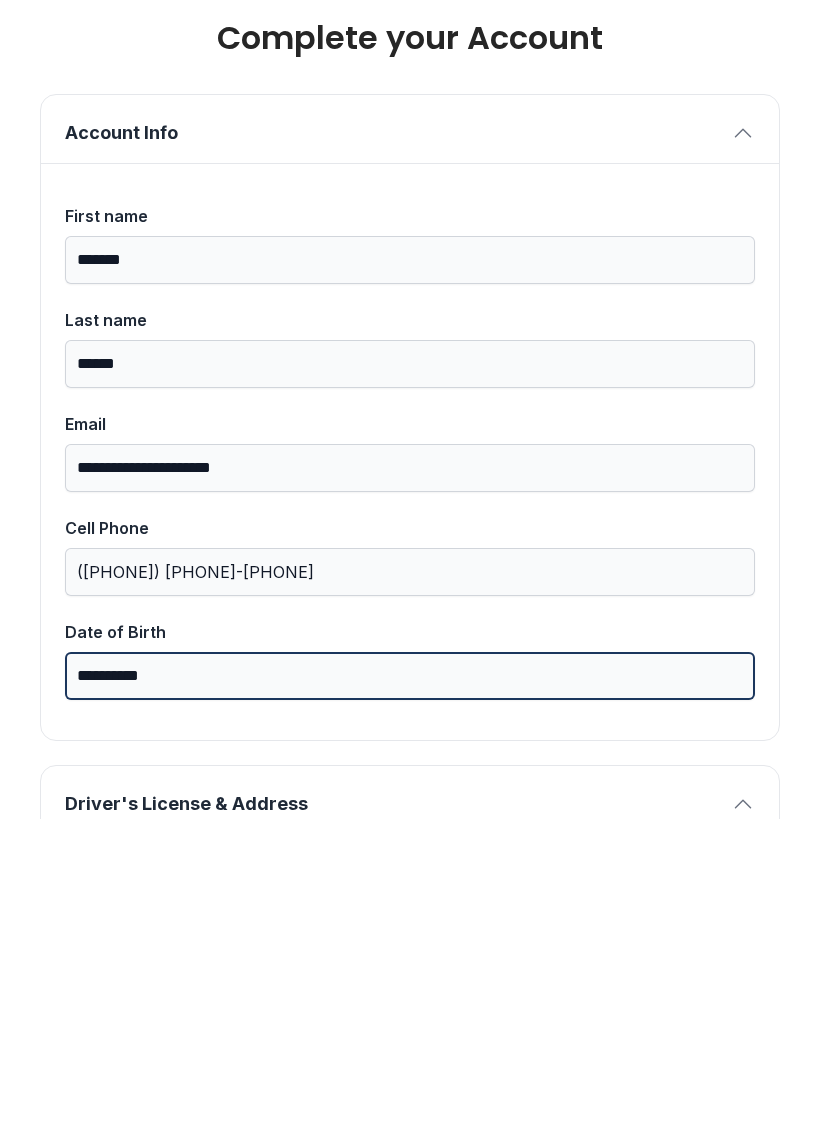 click on "**********" at bounding box center [410, 988] 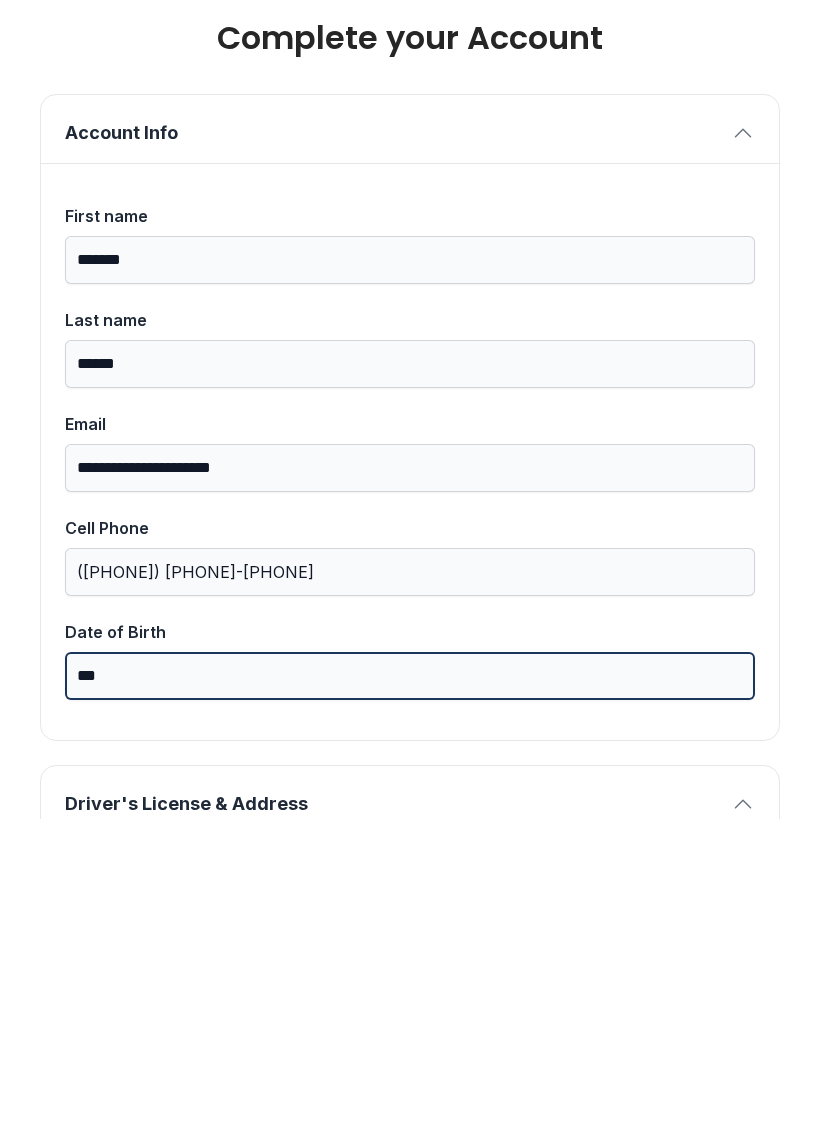 type on "*" 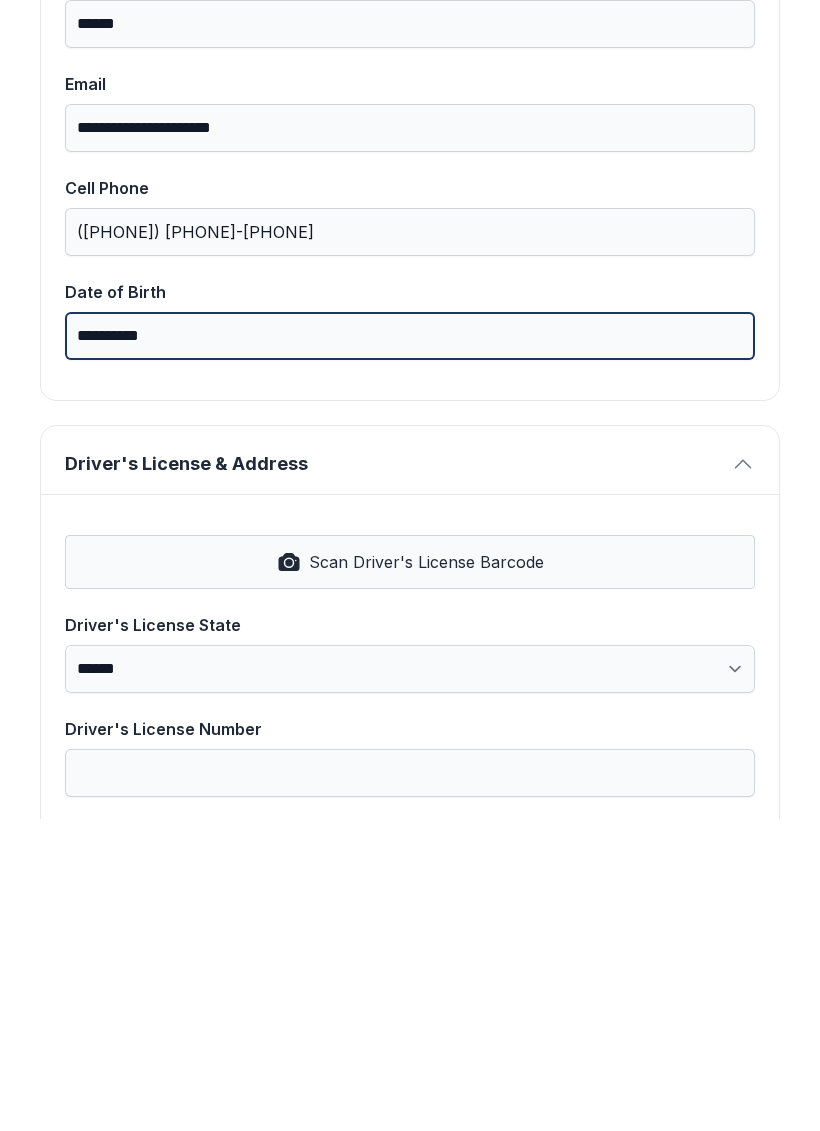 scroll, scrollTop: 341, scrollLeft: 0, axis: vertical 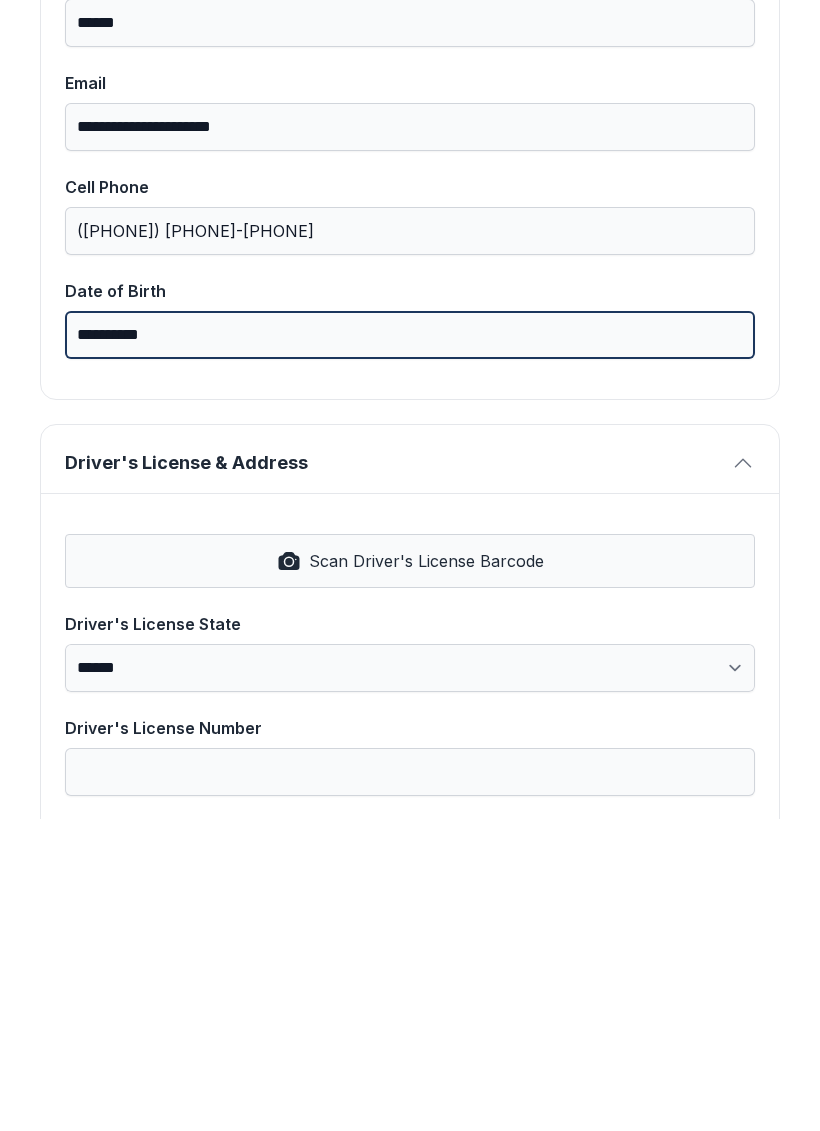 type on "**********" 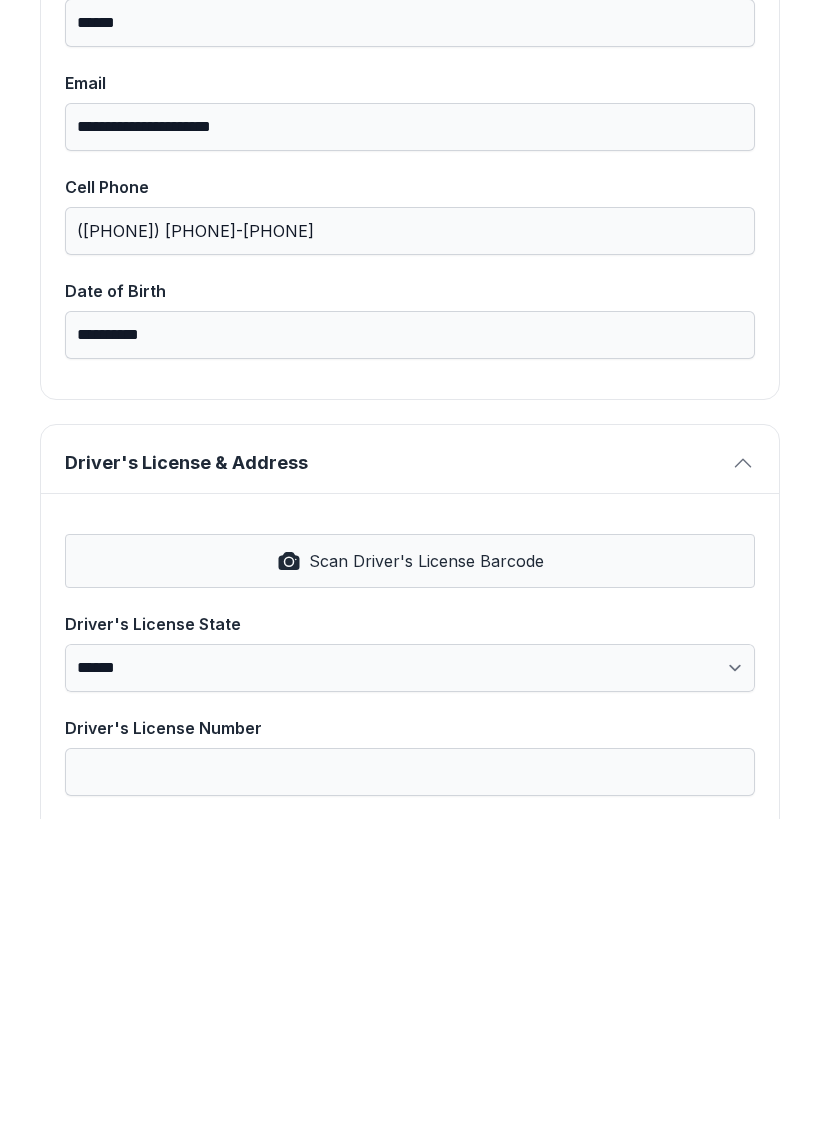 click 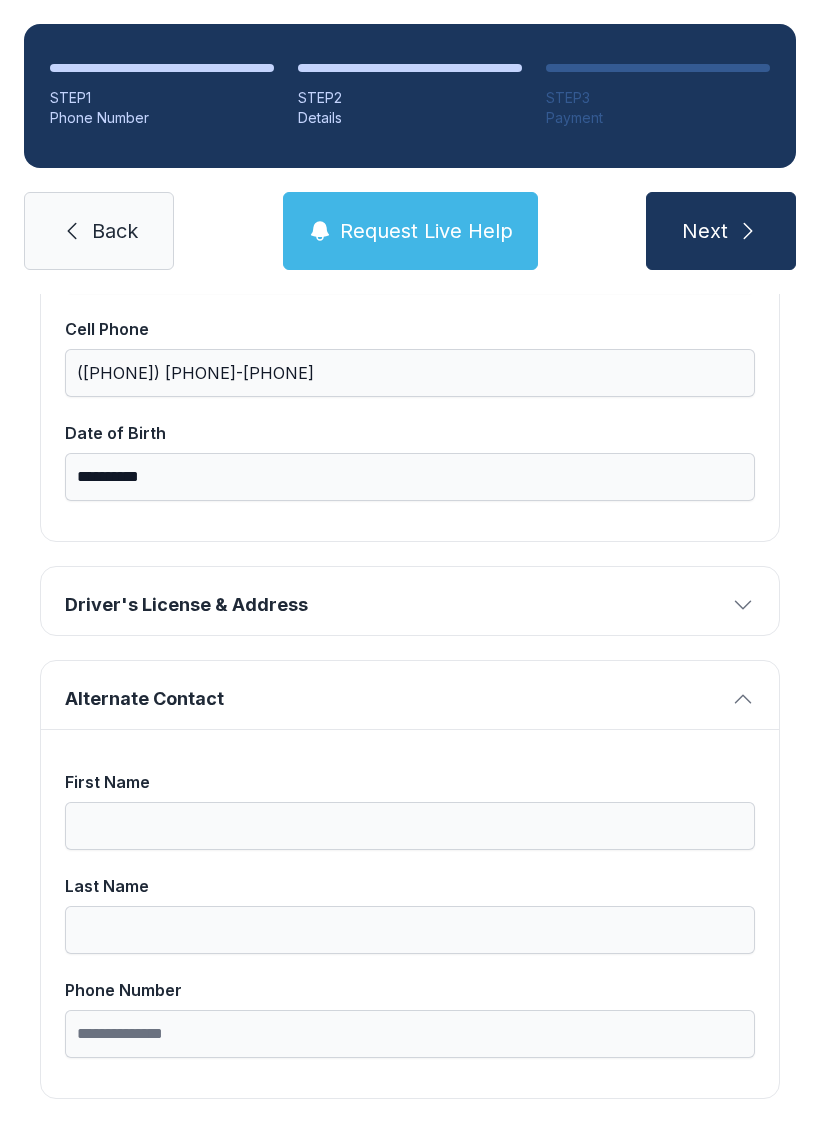 scroll, scrollTop: 510, scrollLeft: 0, axis: vertical 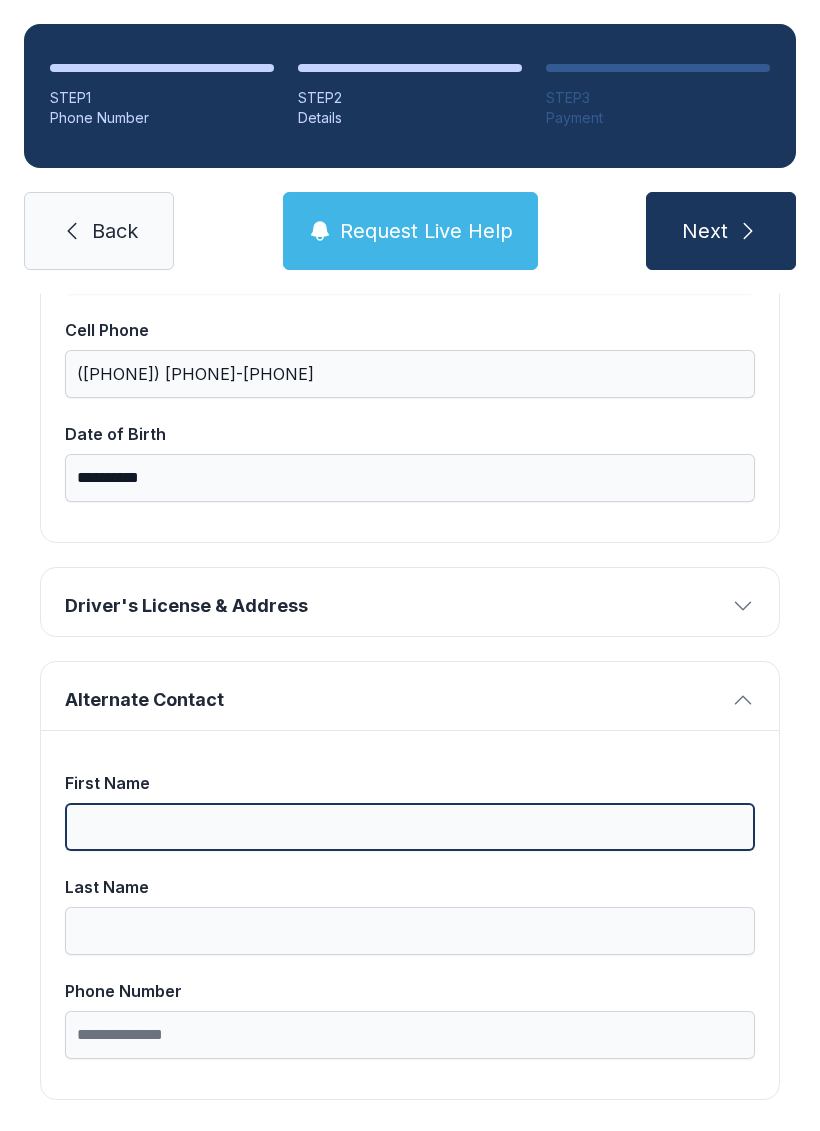 click on "First Name" at bounding box center [410, 827] 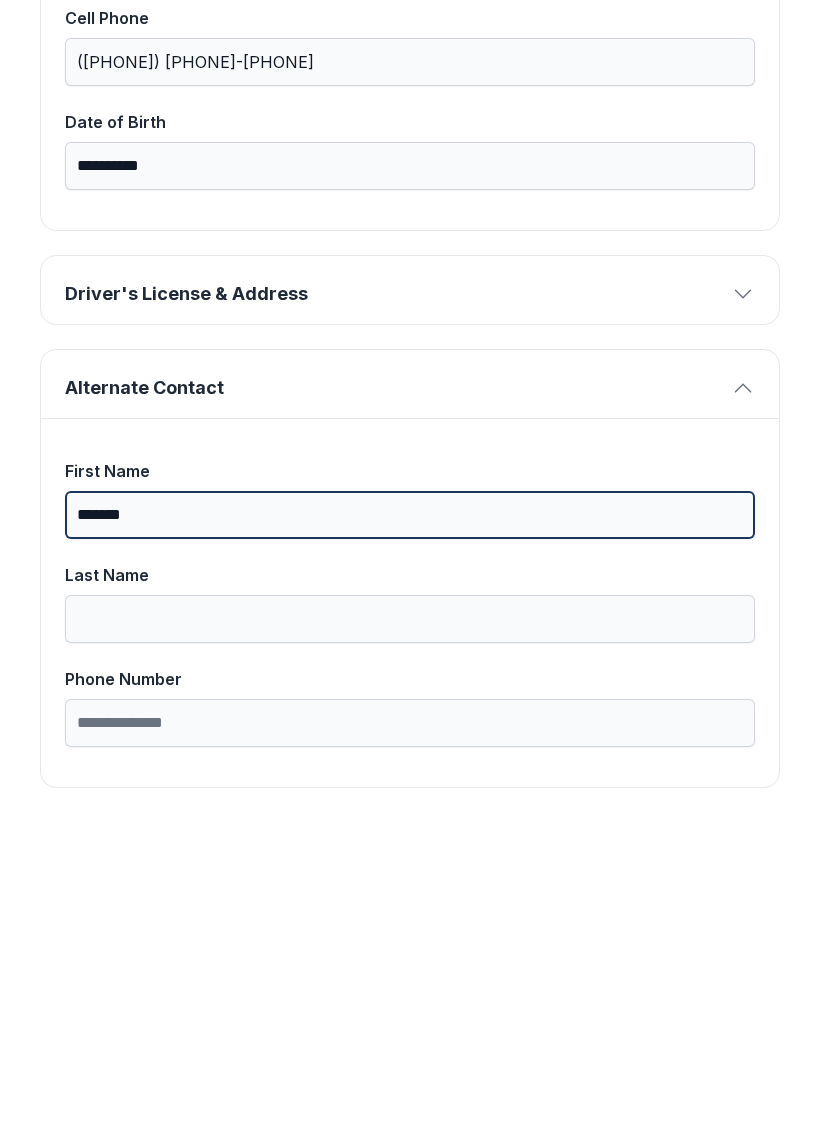 type on "*******" 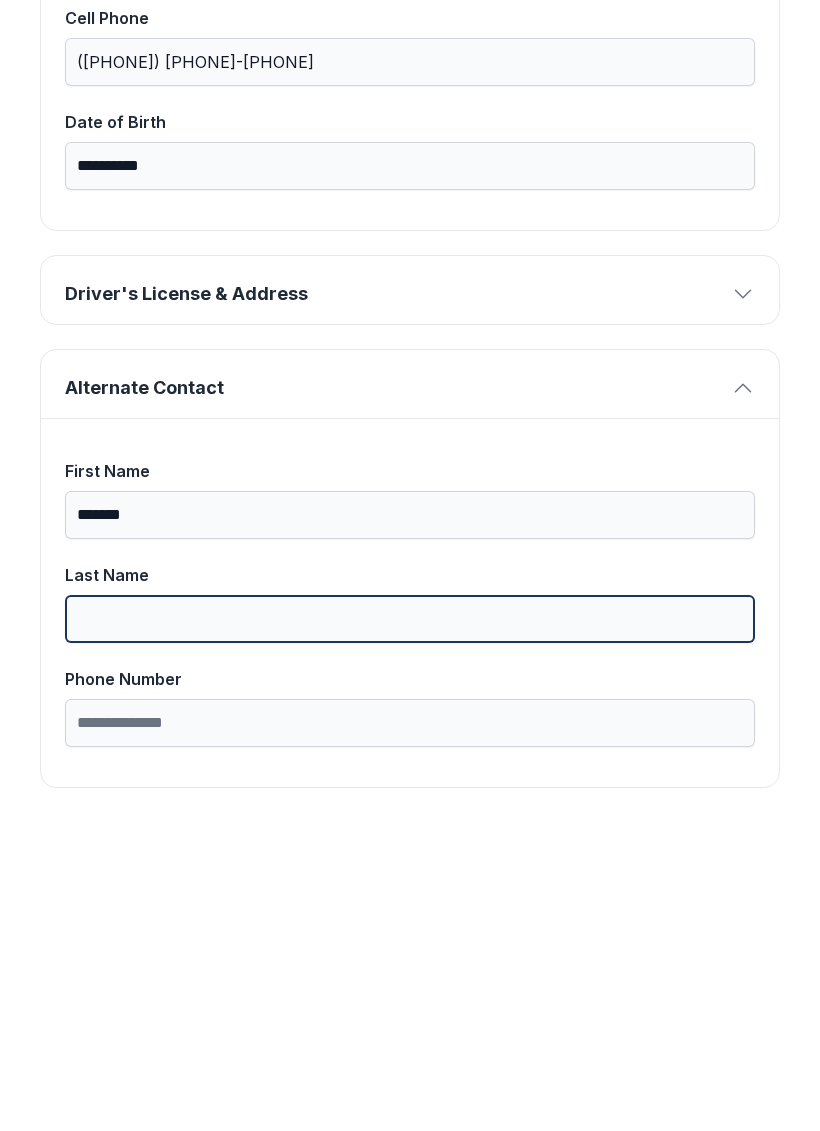 click on "Last Name" at bounding box center [410, 931] 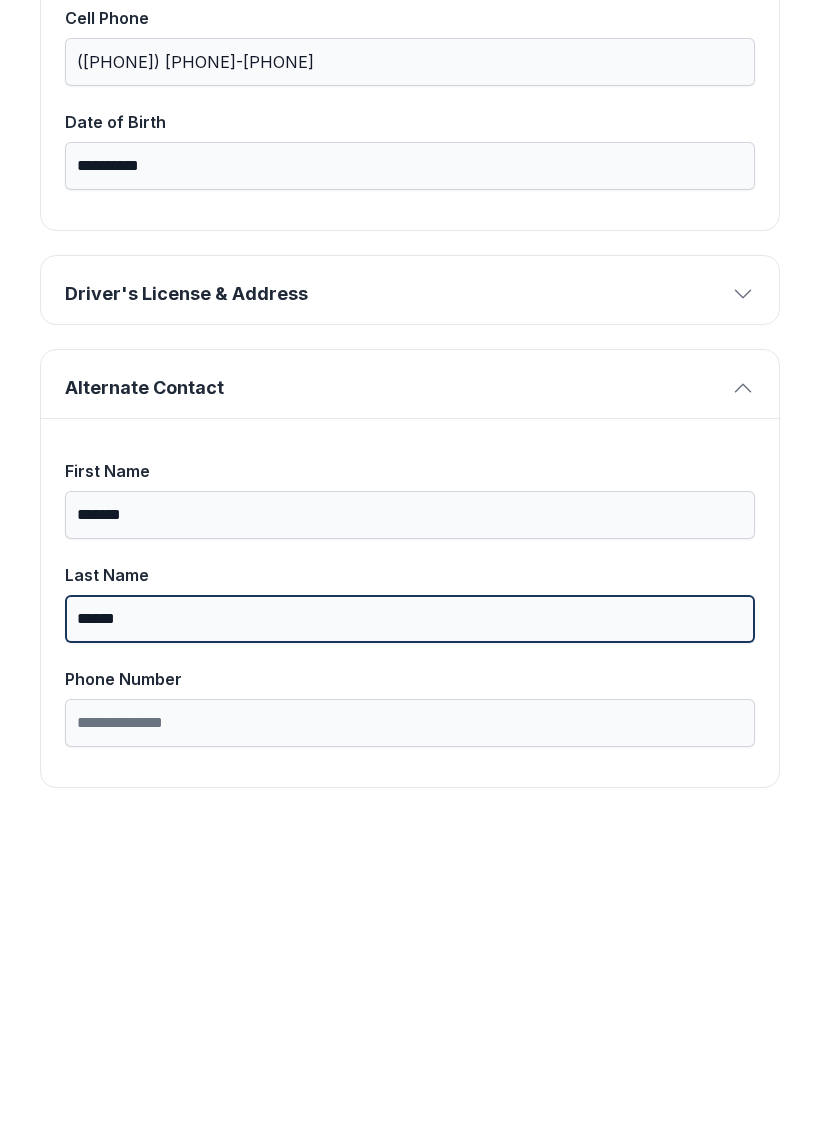 type on "******" 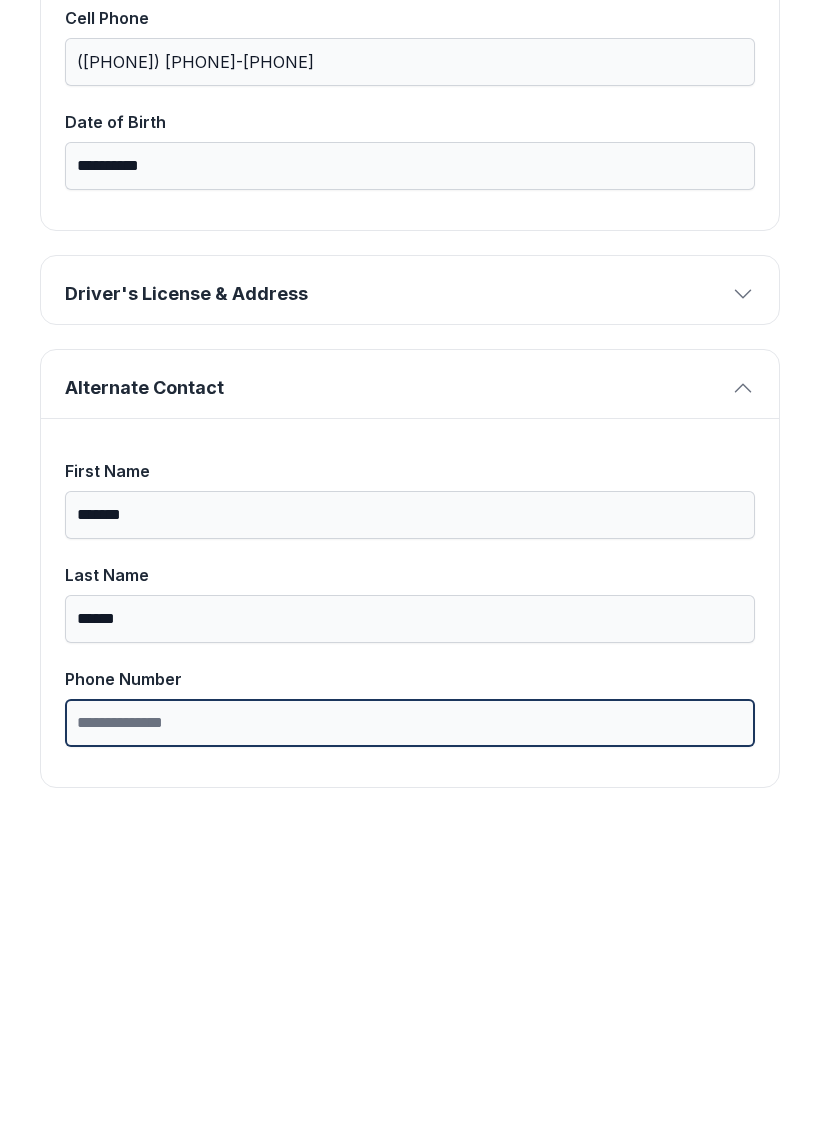 click on "Phone Number" at bounding box center (410, 1035) 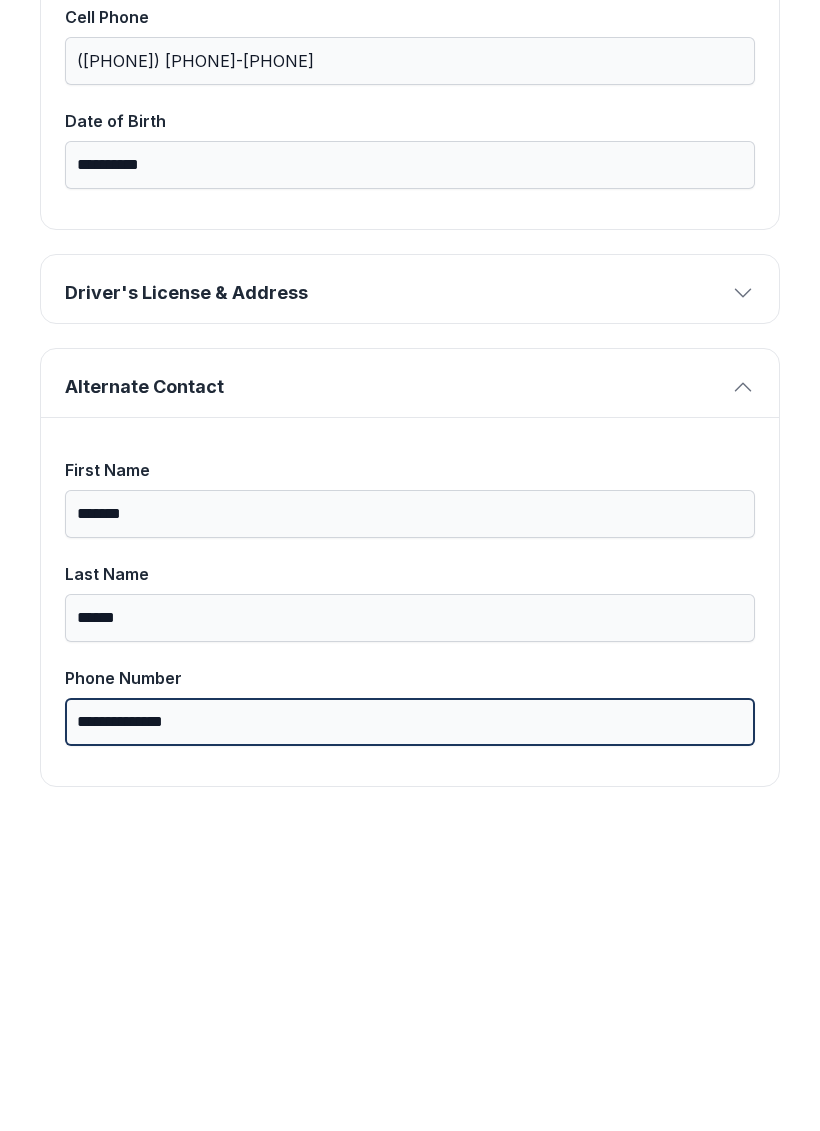 scroll, scrollTop: 510, scrollLeft: 0, axis: vertical 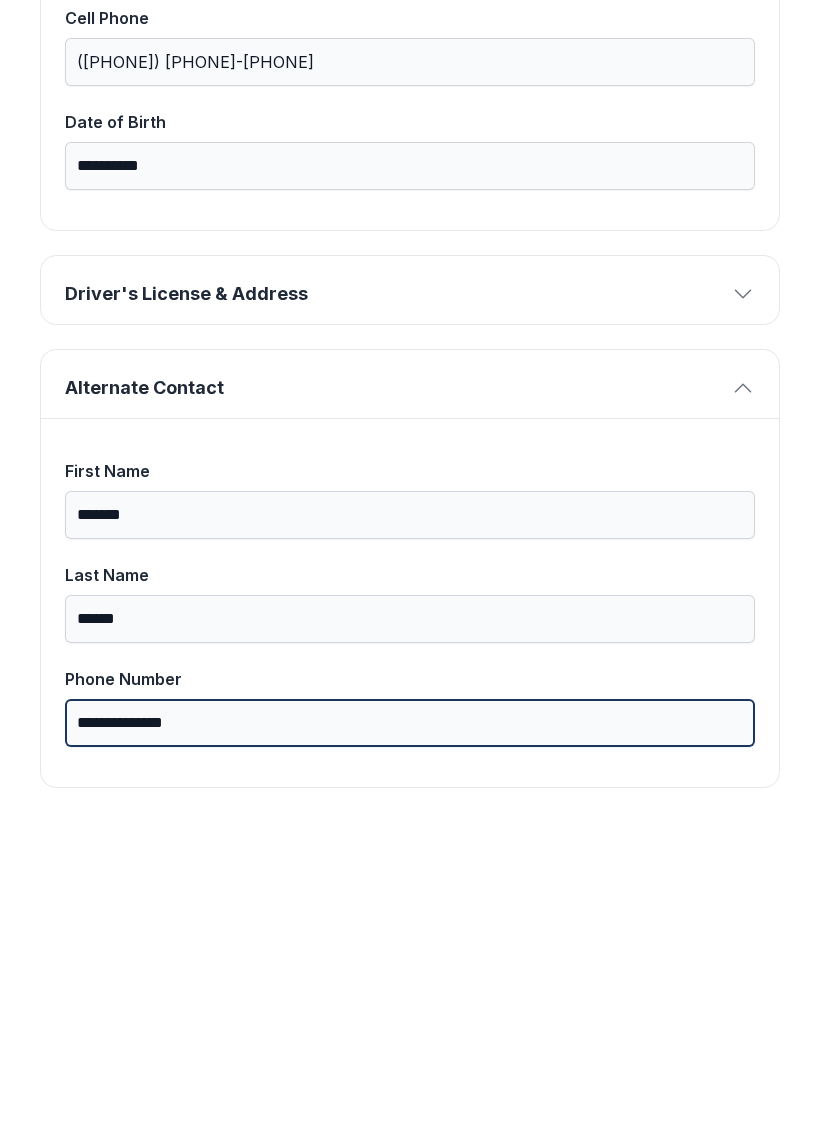 type on "**********" 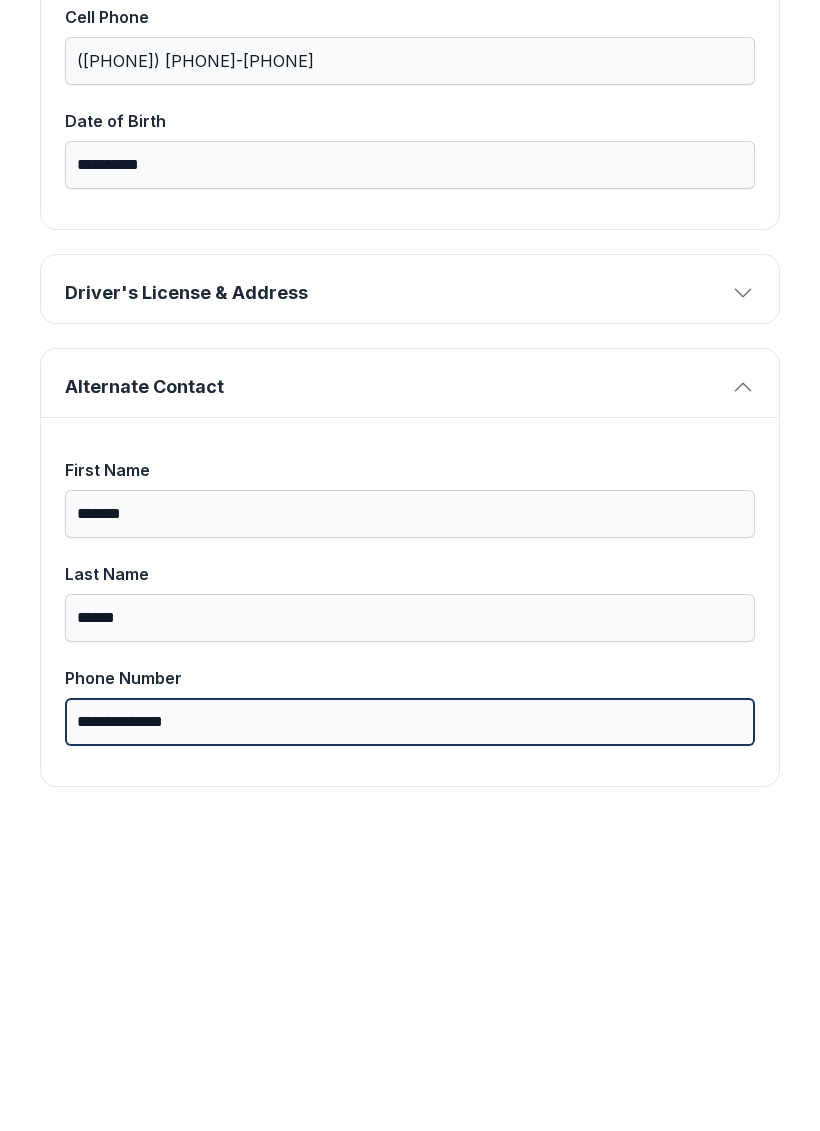 scroll, scrollTop: 510, scrollLeft: 0, axis: vertical 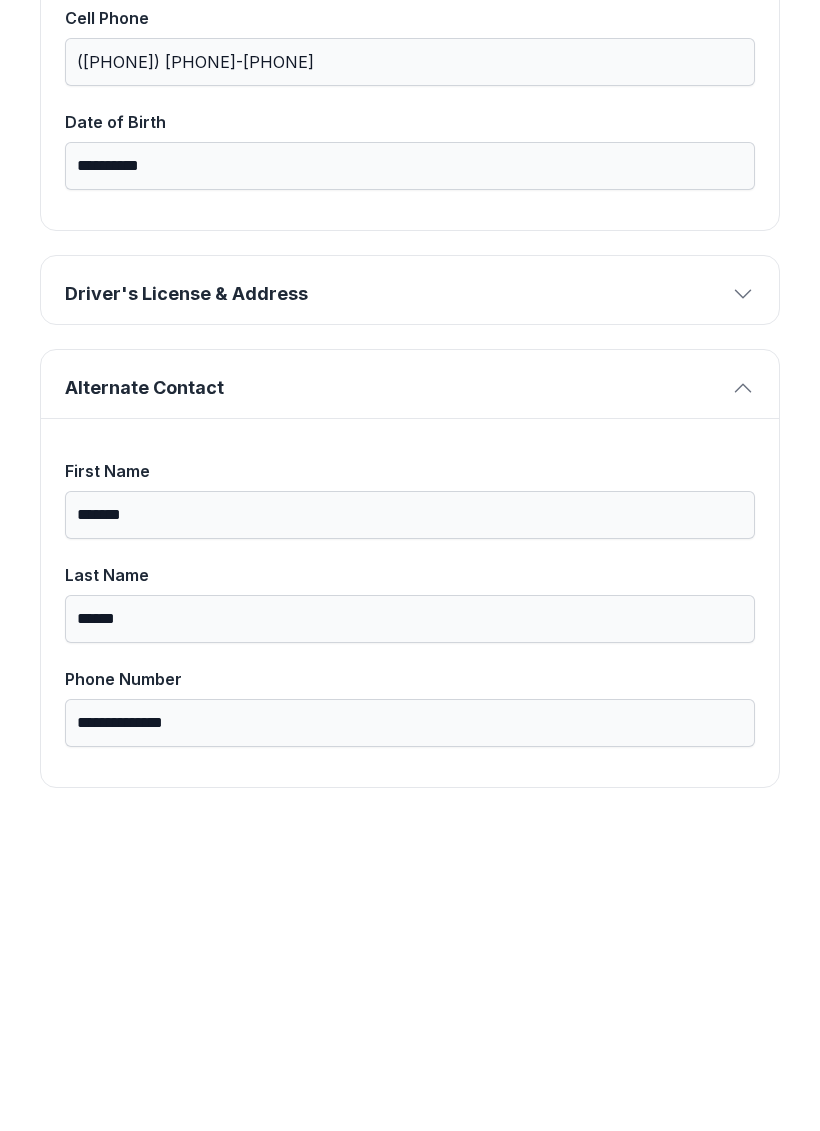 click on "Driver's License & Address" at bounding box center (410, 602) 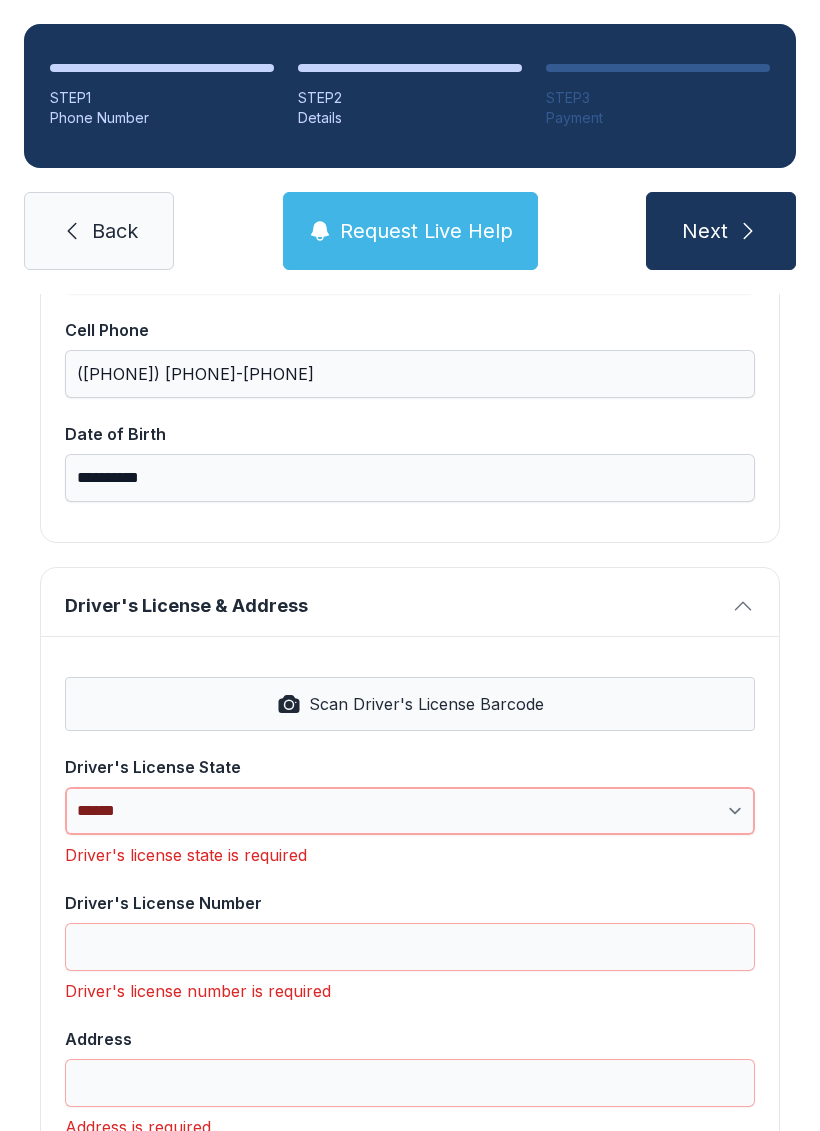 click on "**********" at bounding box center [410, 811] 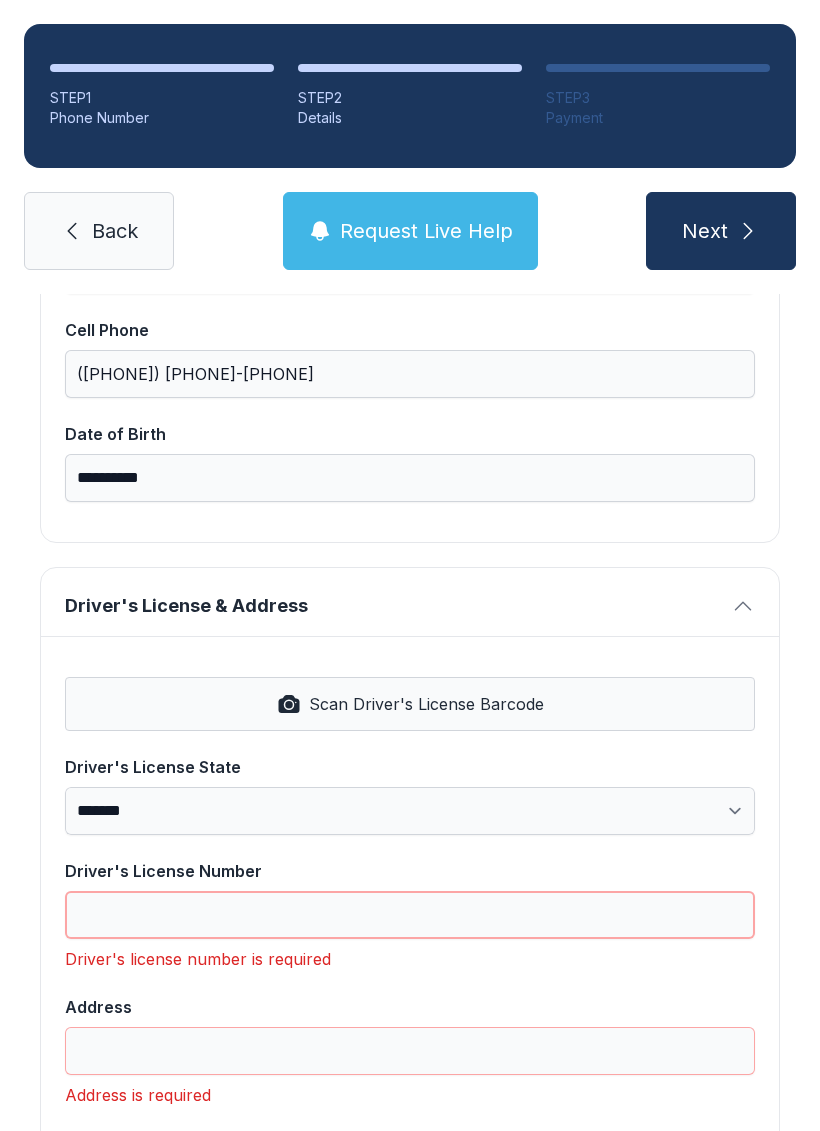 click on "Driver's License Number" at bounding box center (410, 915) 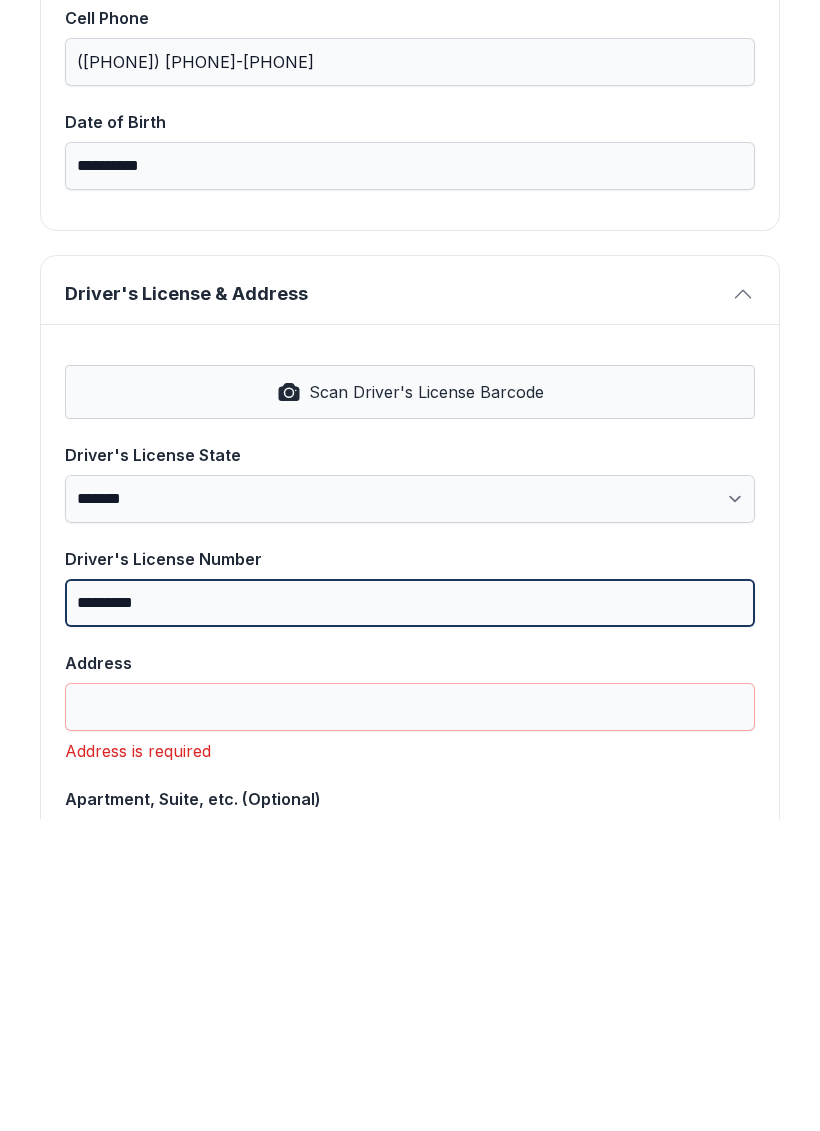 type on "*********" 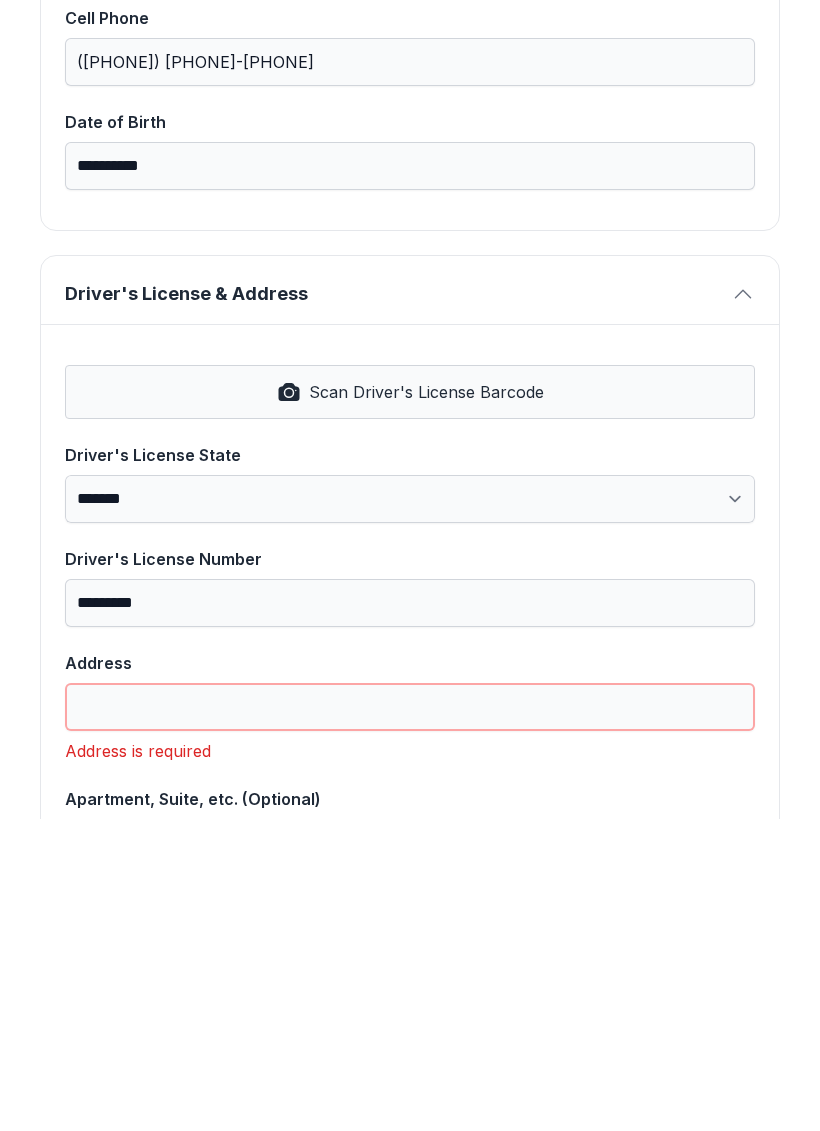 click on "Address" at bounding box center [410, 1019] 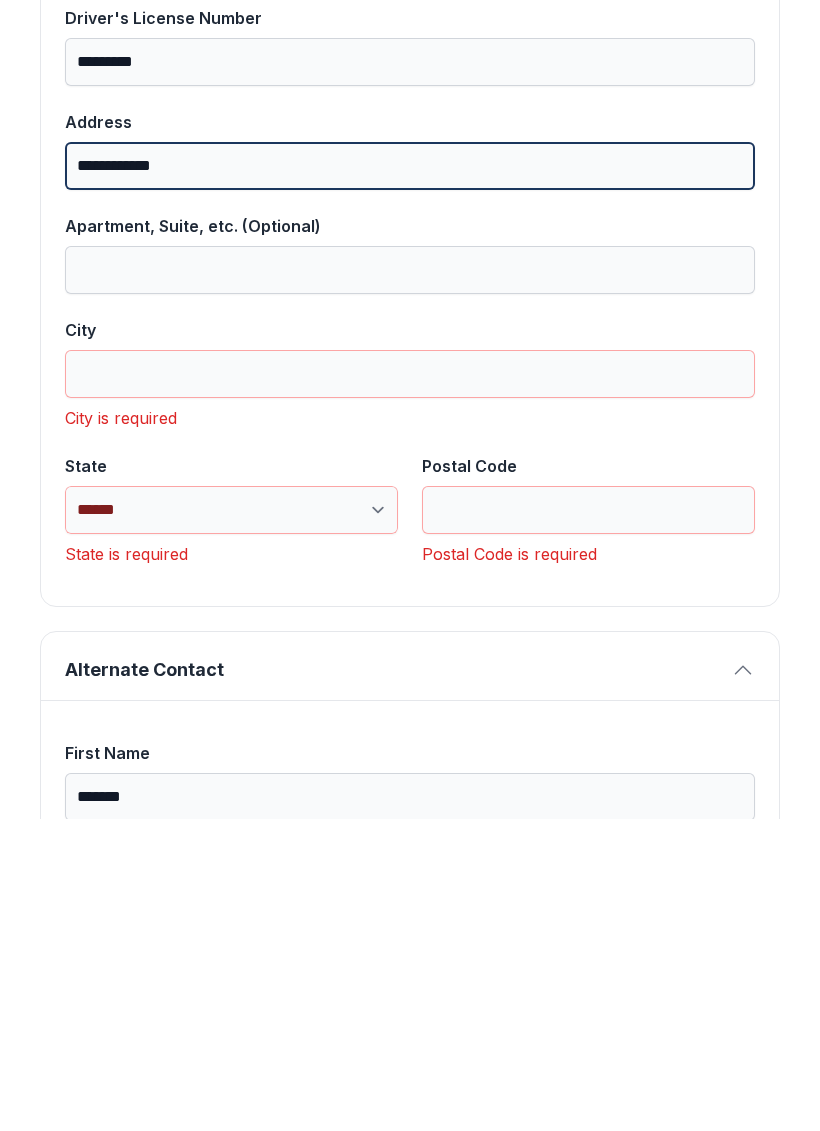 scroll, scrollTop: 1060, scrollLeft: 0, axis: vertical 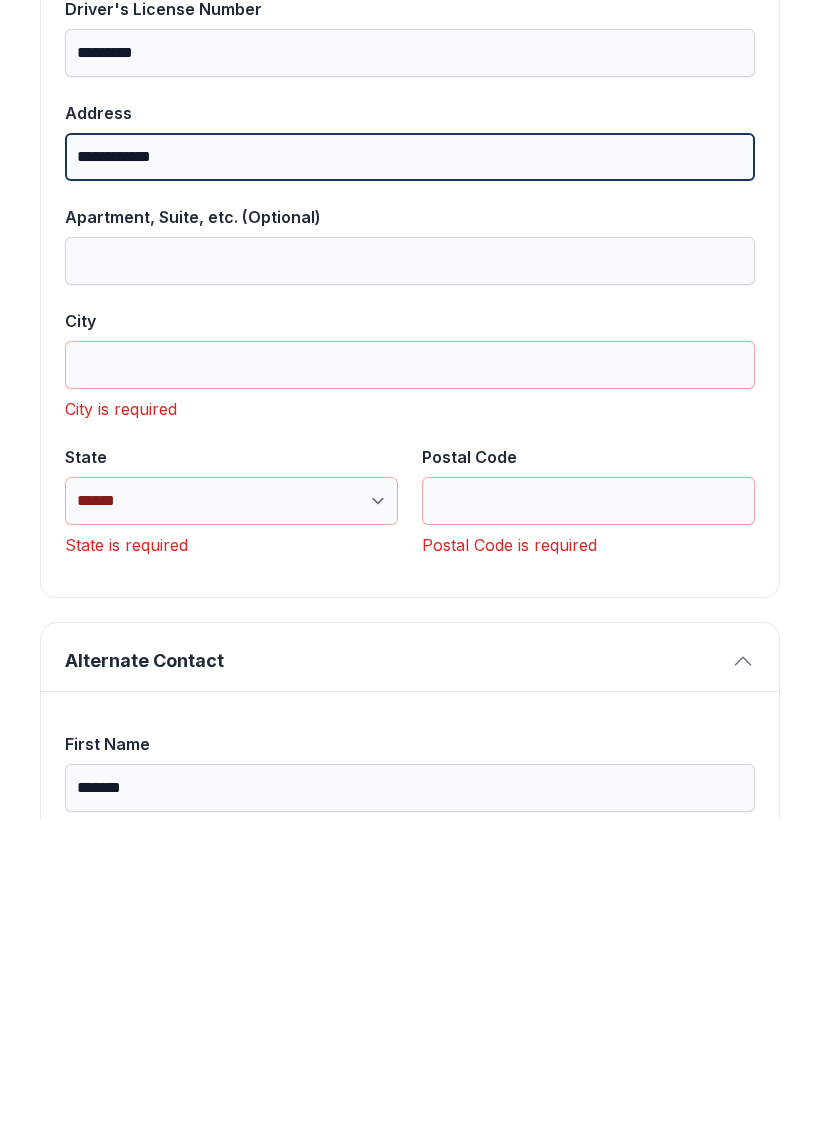 type on "**********" 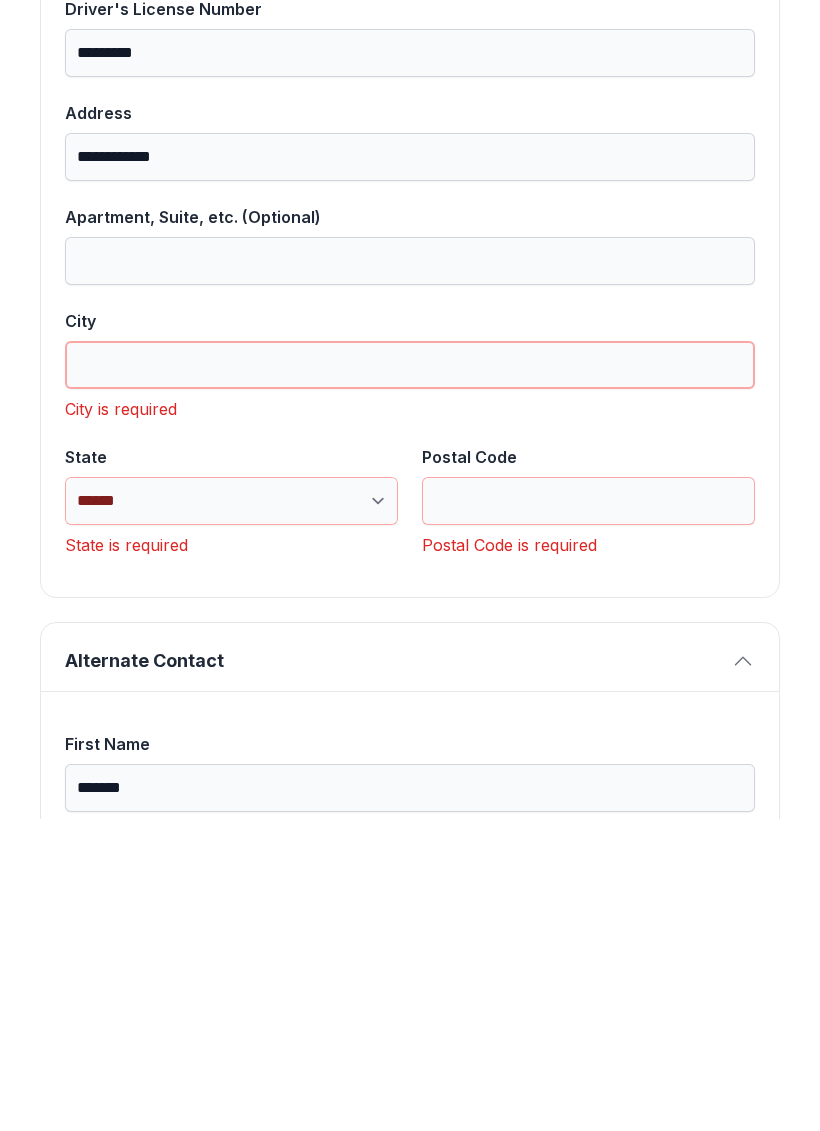 click on "City" at bounding box center [410, 677] 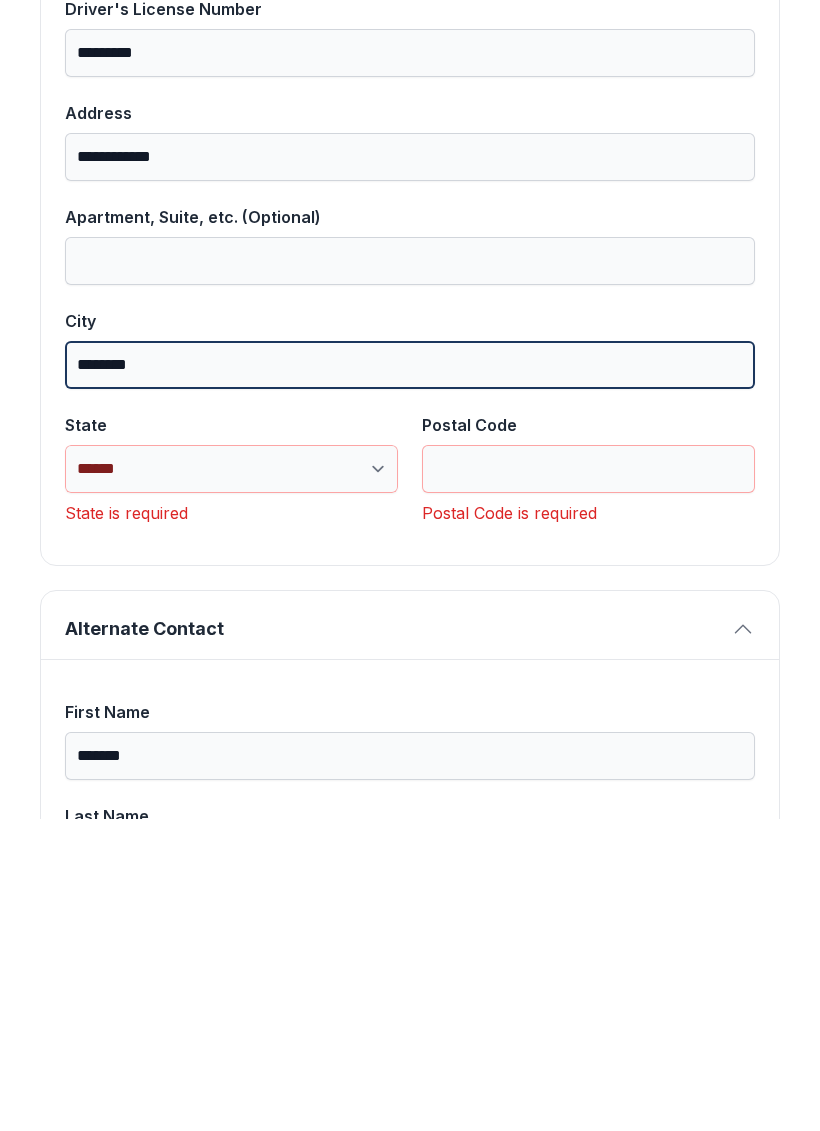 type on "********" 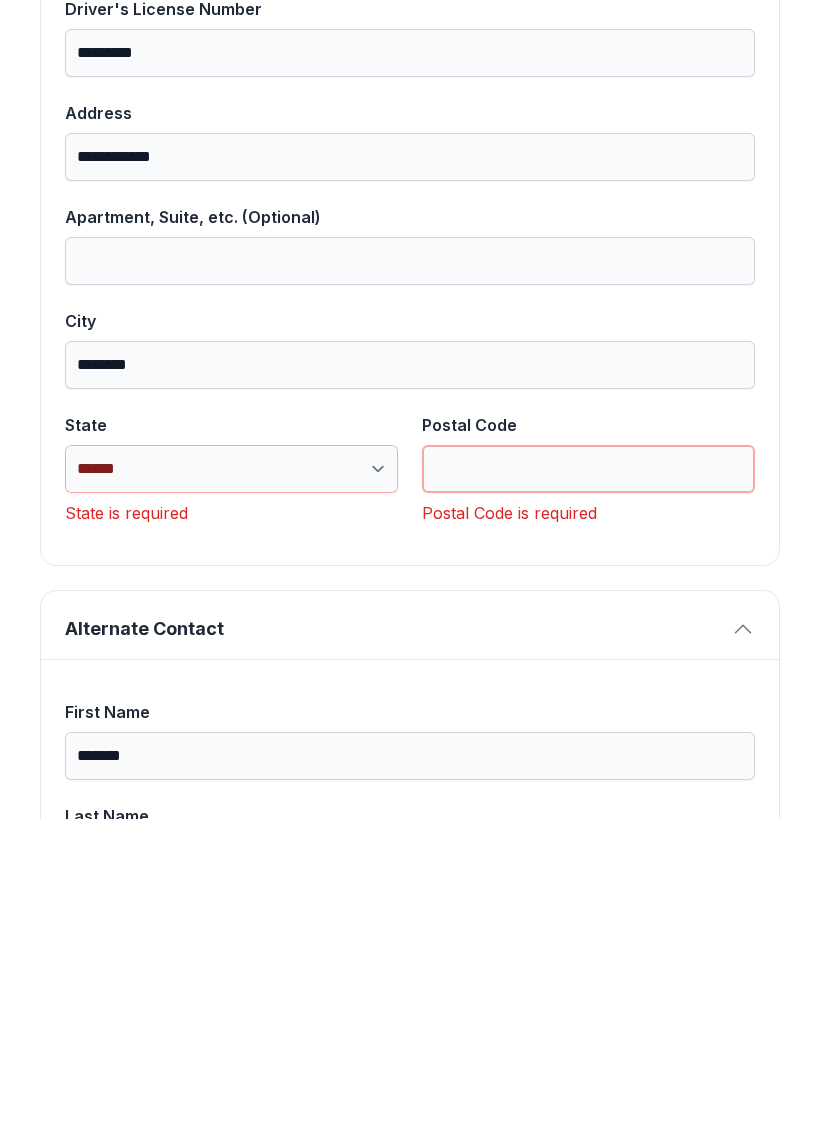 click on "Postal Code" at bounding box center (588, 781) 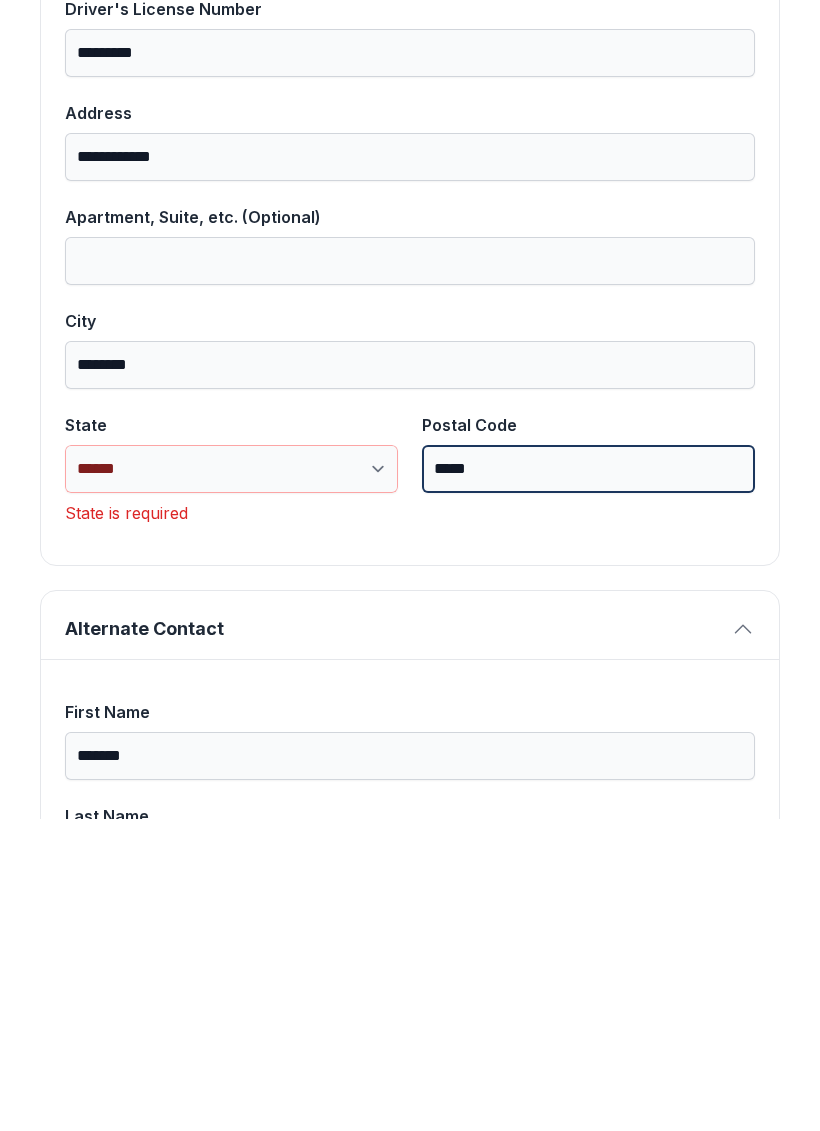 type on "*****" 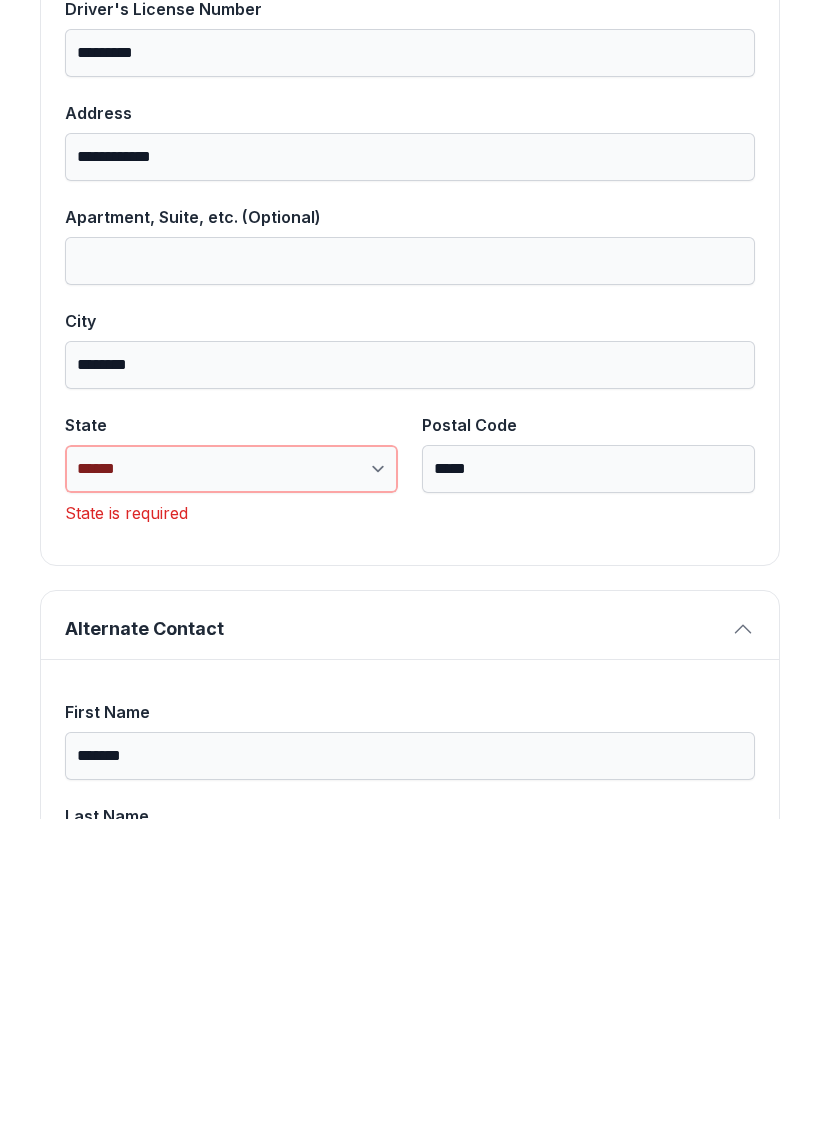 click on "**********" at bounding box center [231, 781] 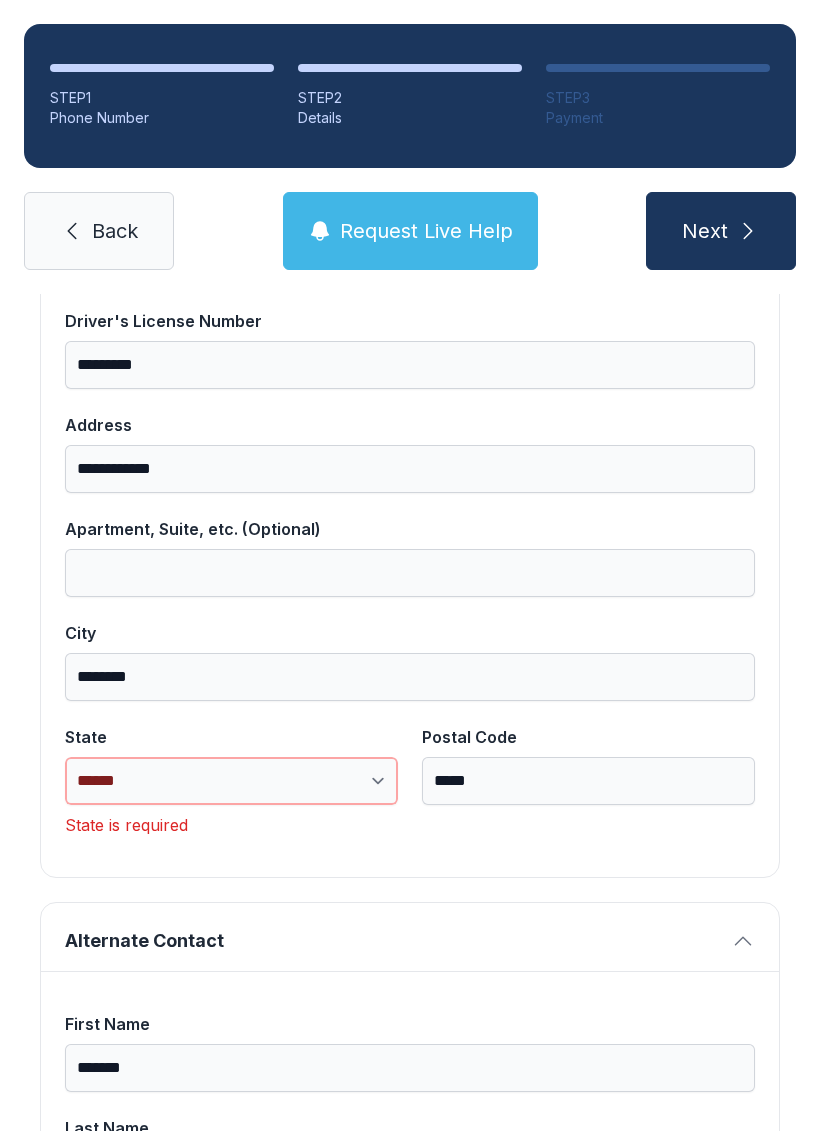 select on "**" 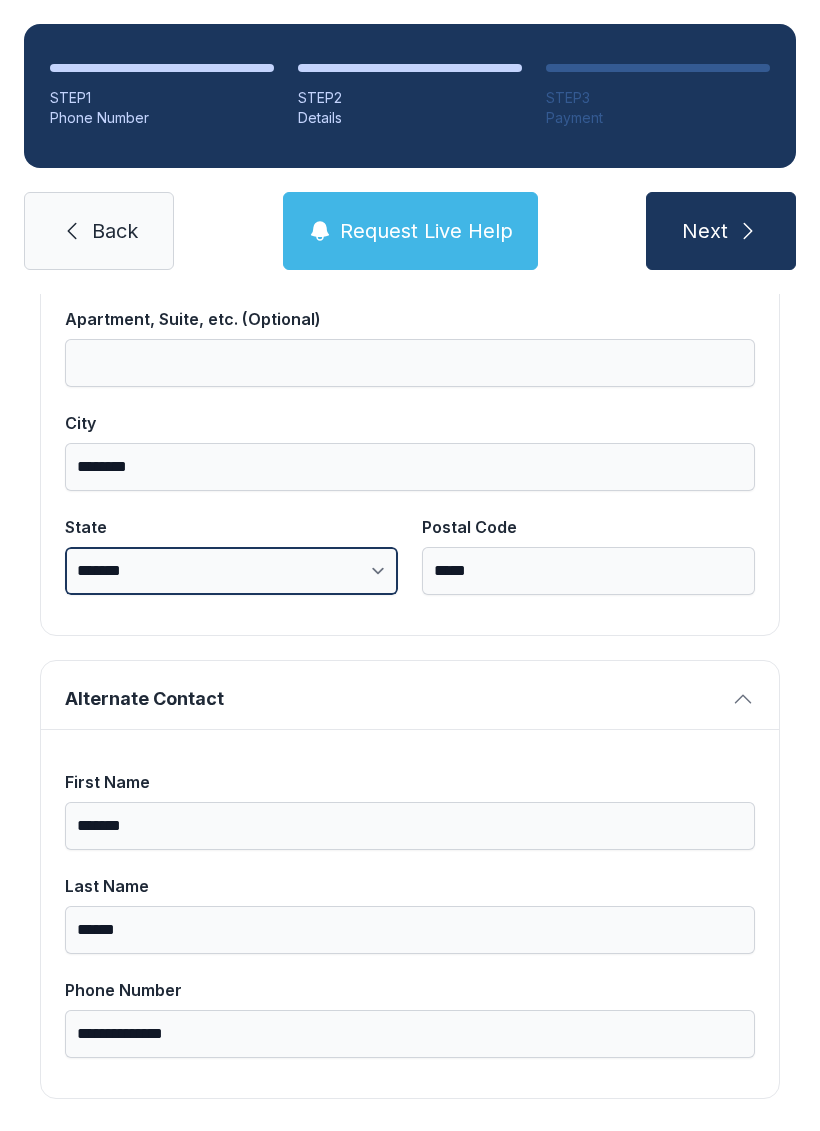 scroll, scrollTop: 1269, scrollLeft: 0, axis: vertical 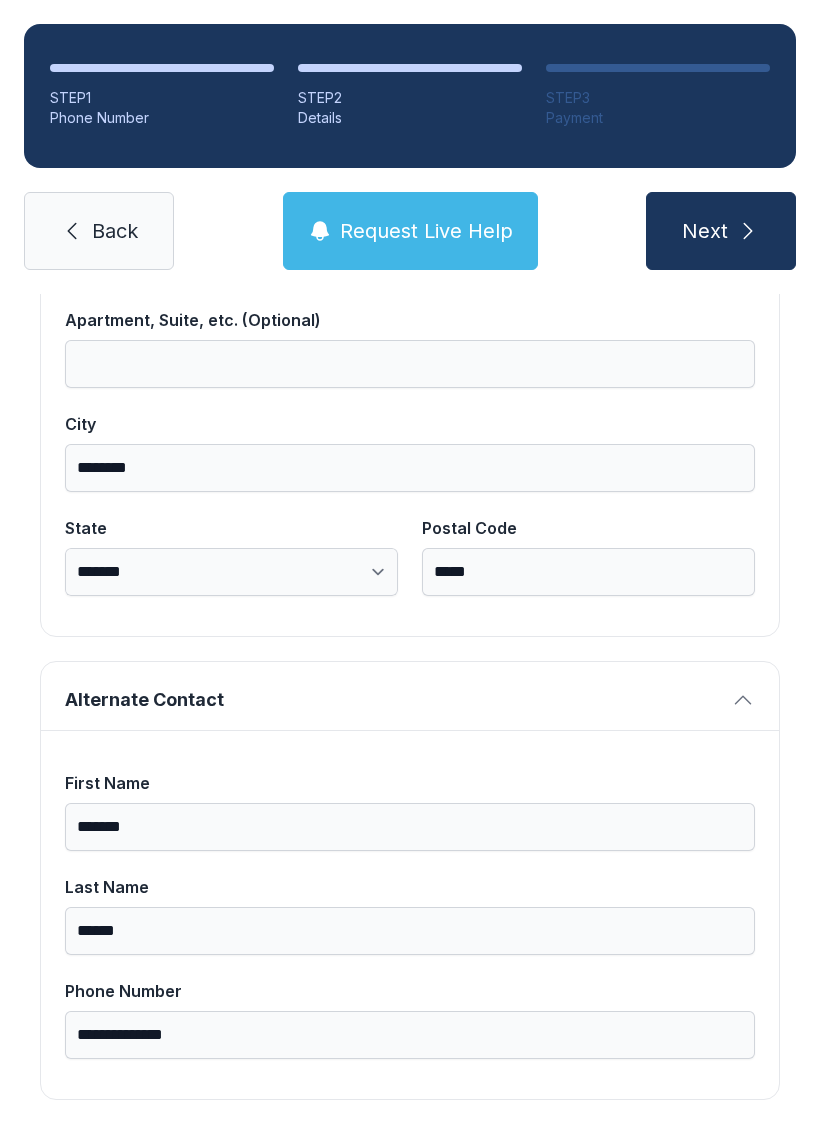 click 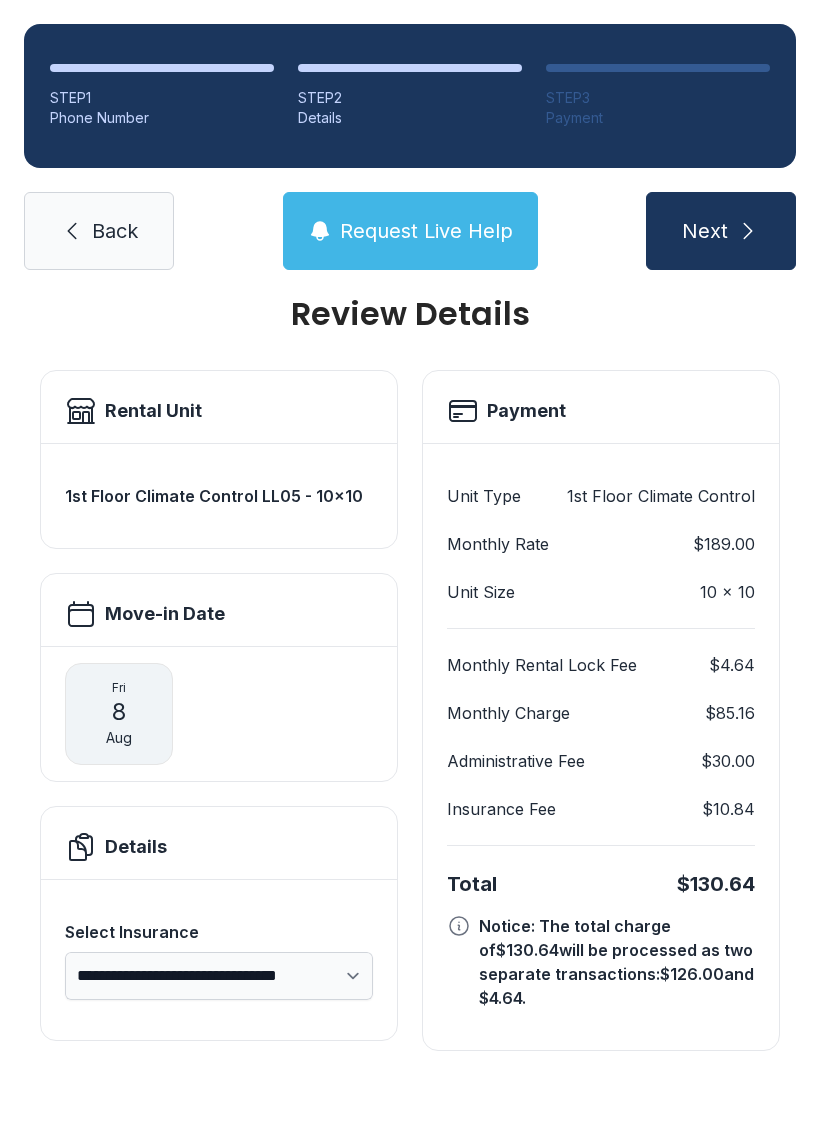 scroll, scrollTop: 0, scrollLeft: 0, axis: both 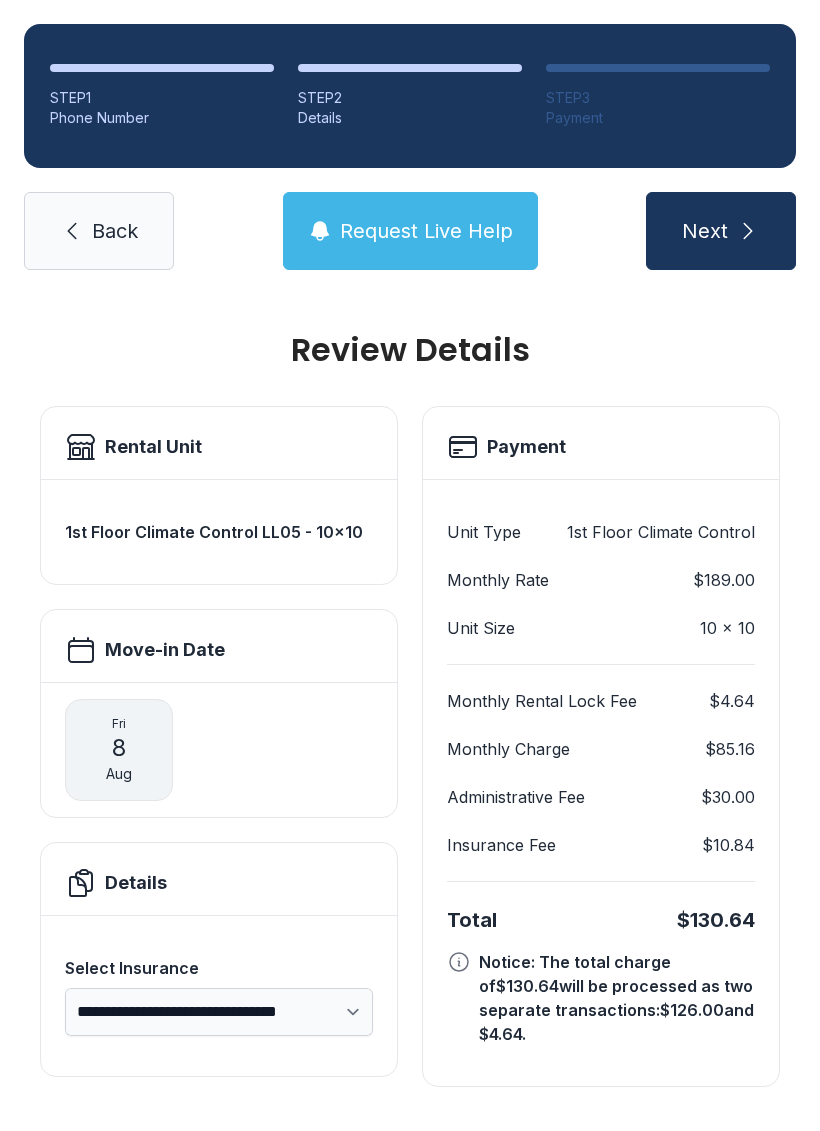 click 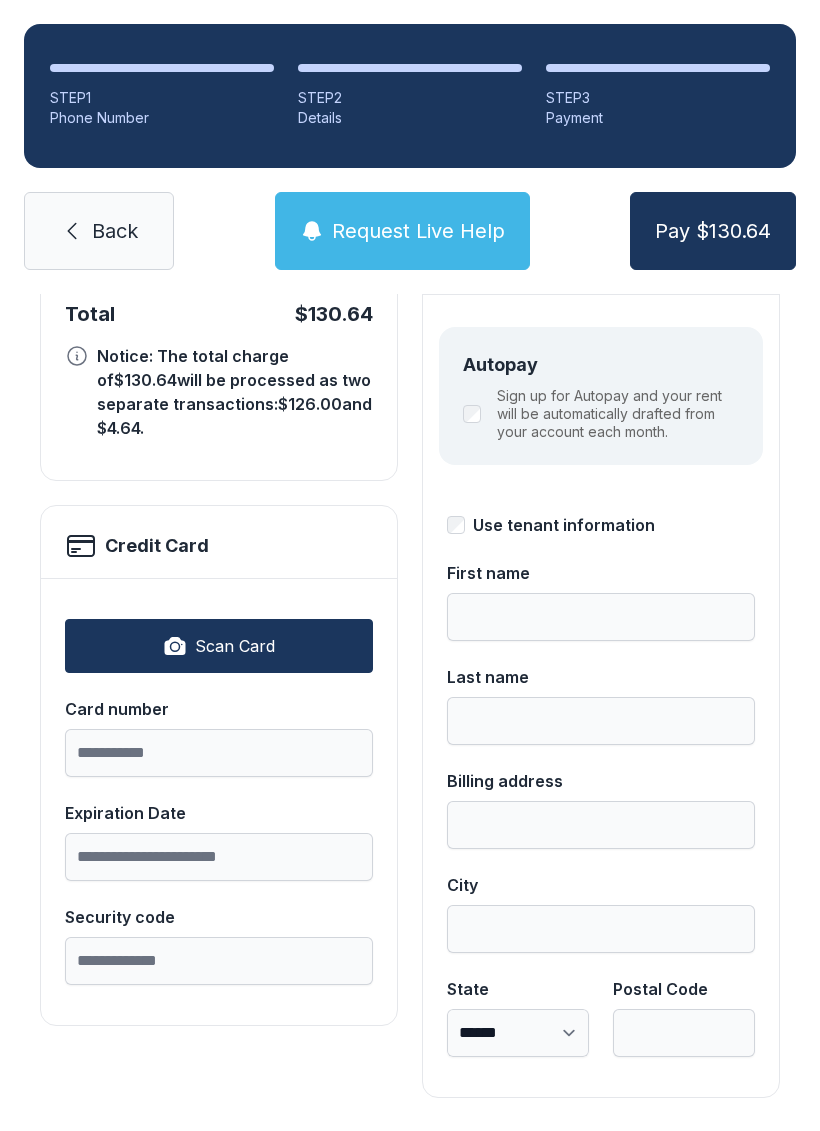 scroll, scrollTop: 218, scrollLeft: 0, axis: vertical 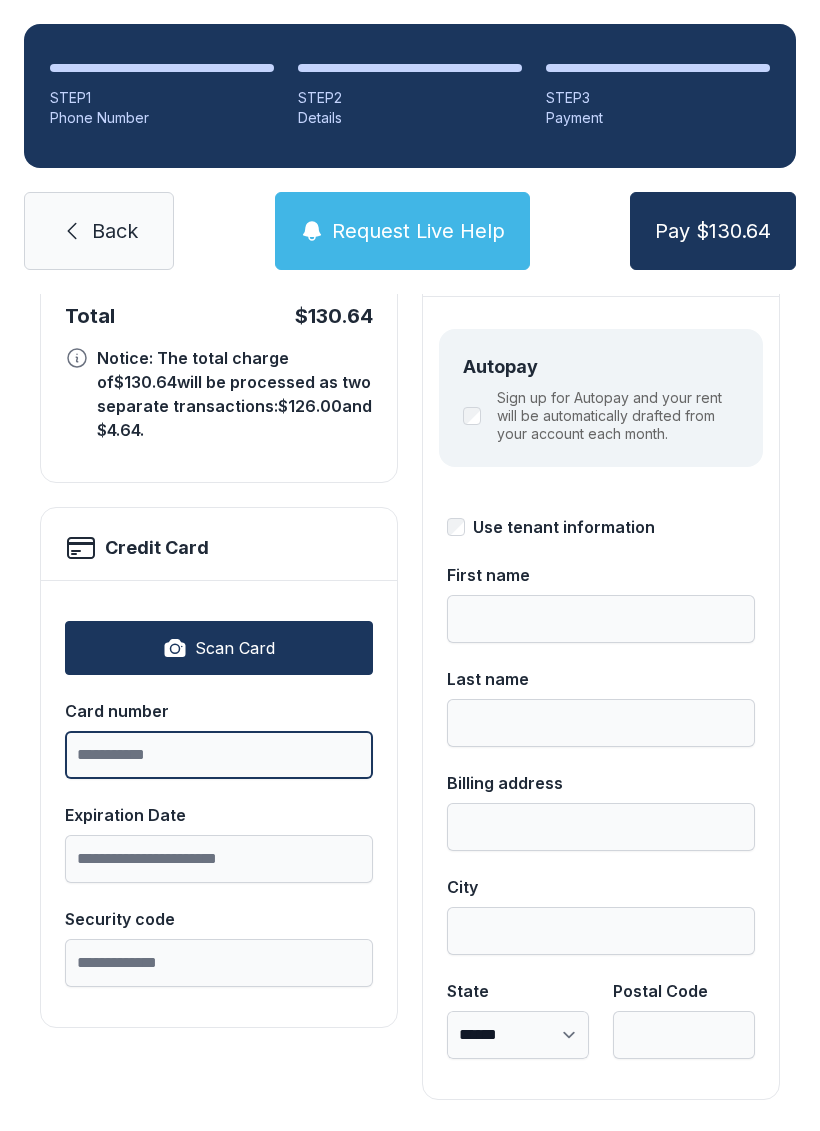 click on "Card number" at bounding box center (219, 755) 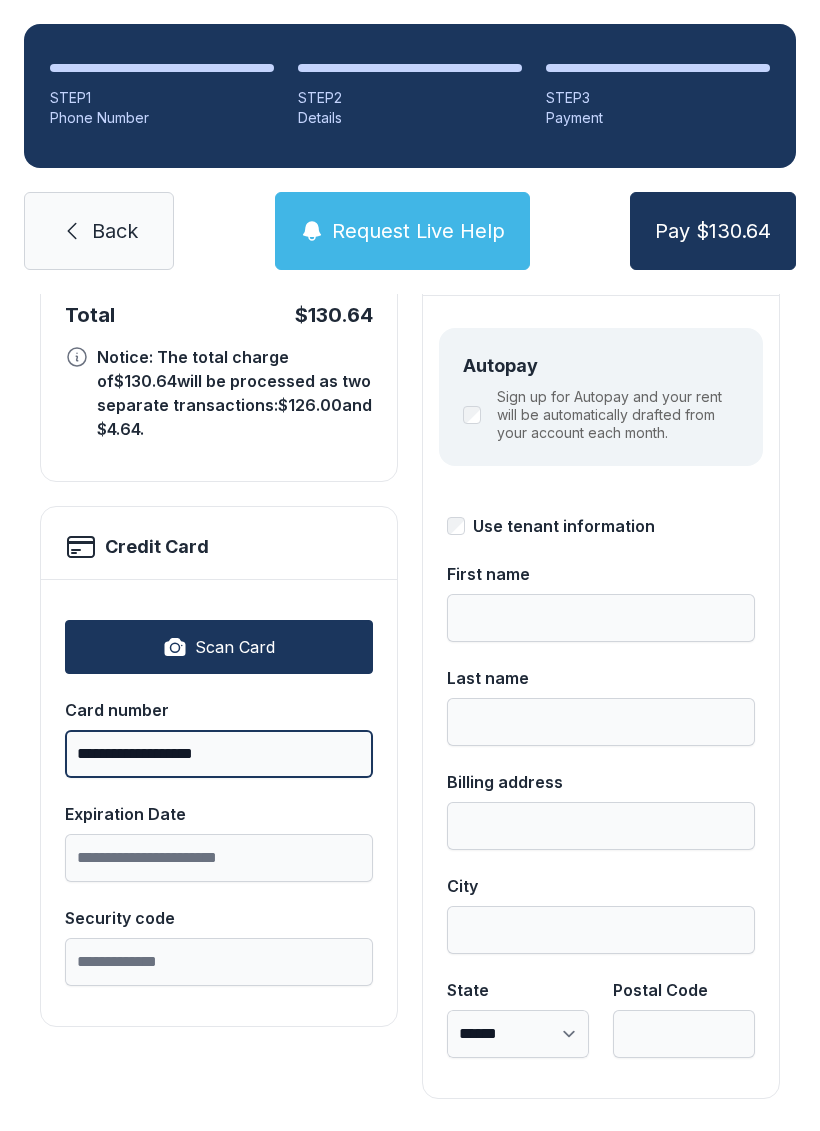 scroll, scrollTop: 218, scrollLeft: 0, axis: vertical 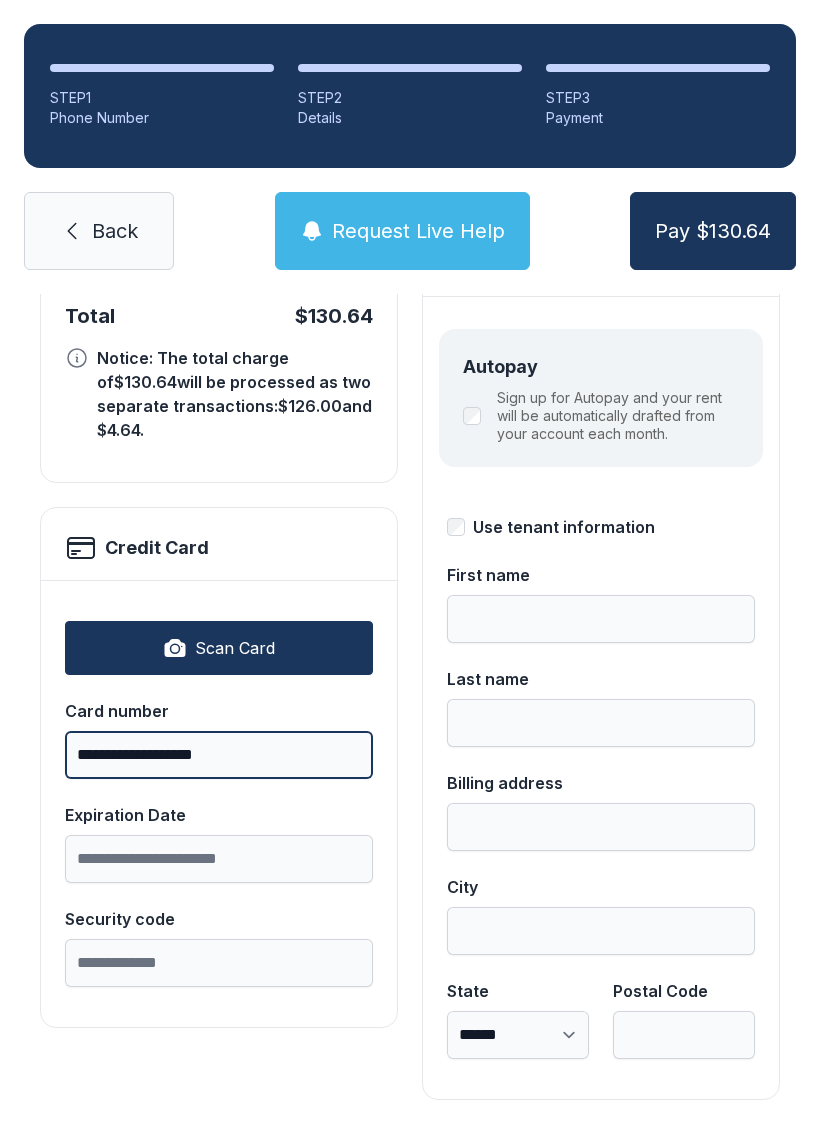 type on "**********" 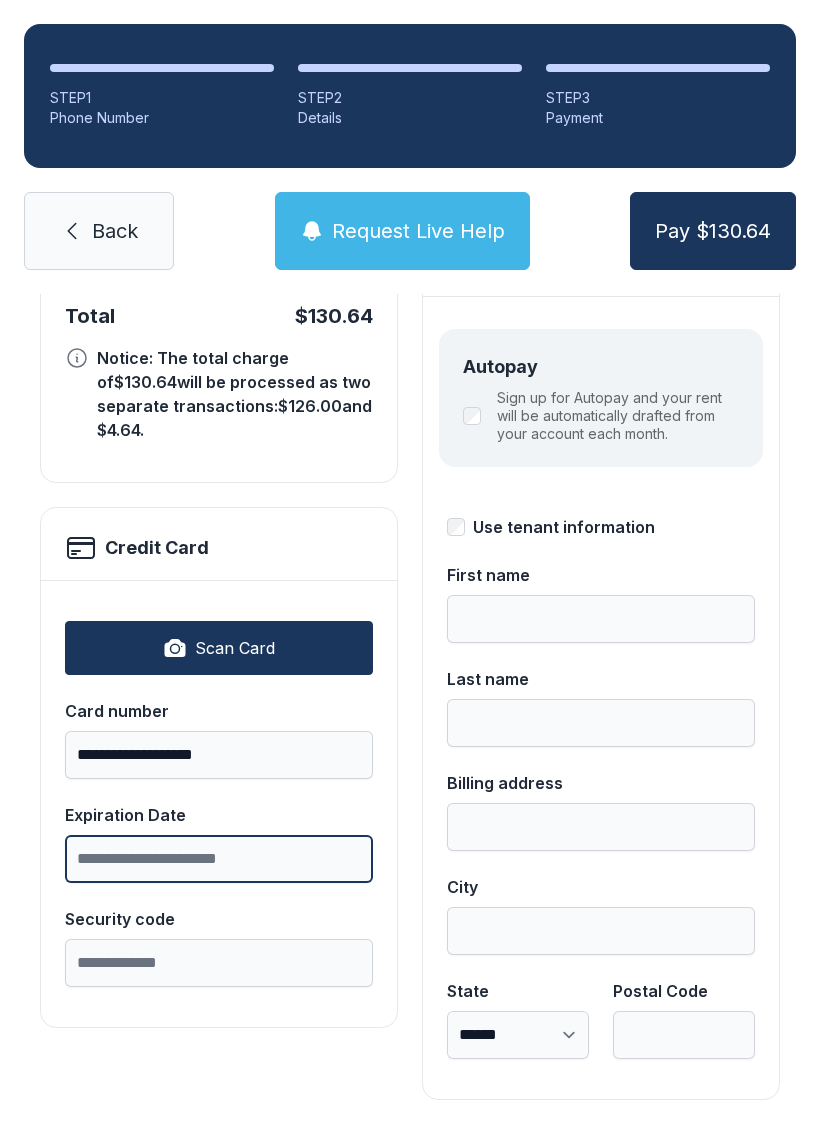 scroll, scrollTop: 49, scrollLeft: 0, axis: vertical 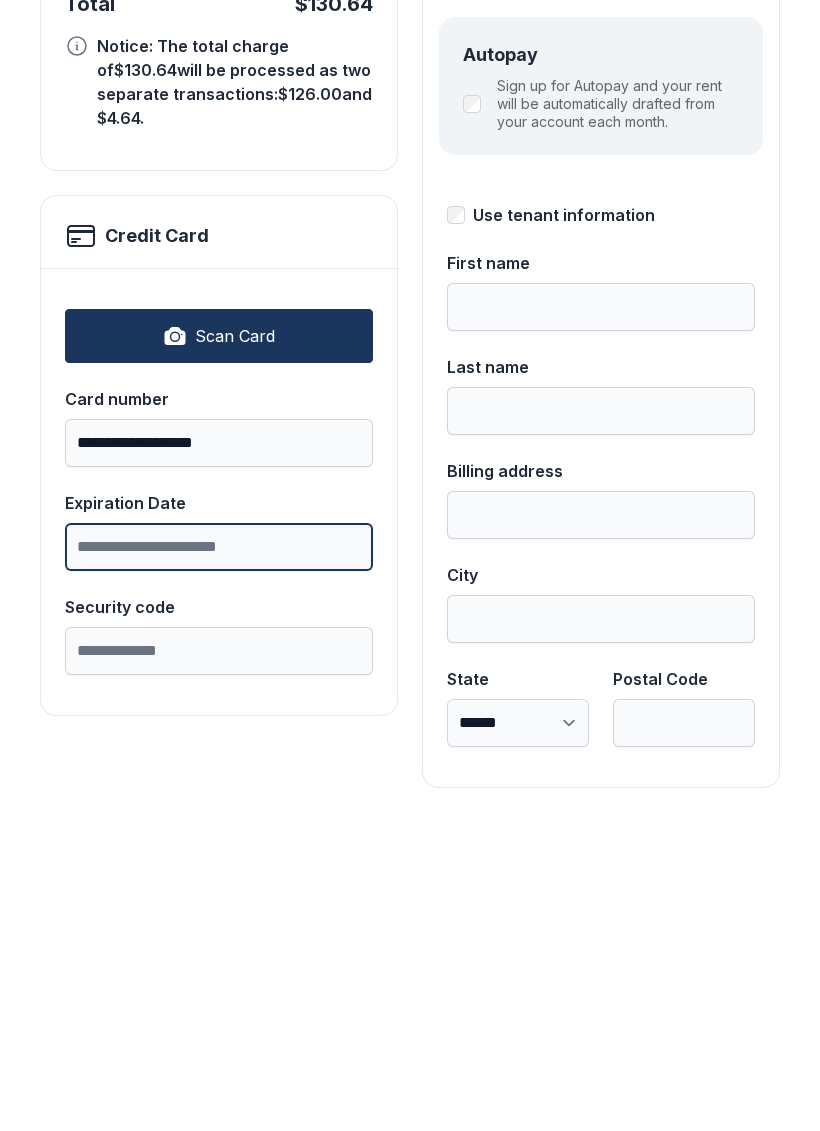 click on "Expiration Date" at bounding box center [219, 859] 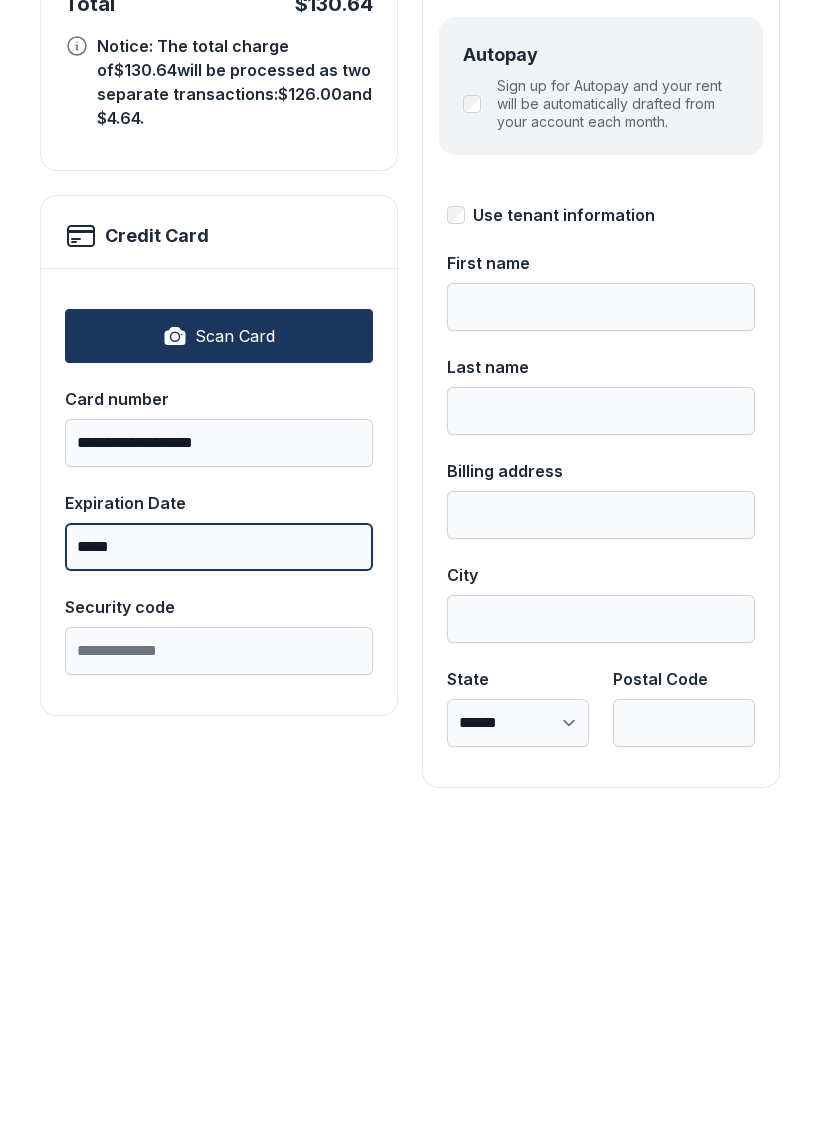 type on "*****" 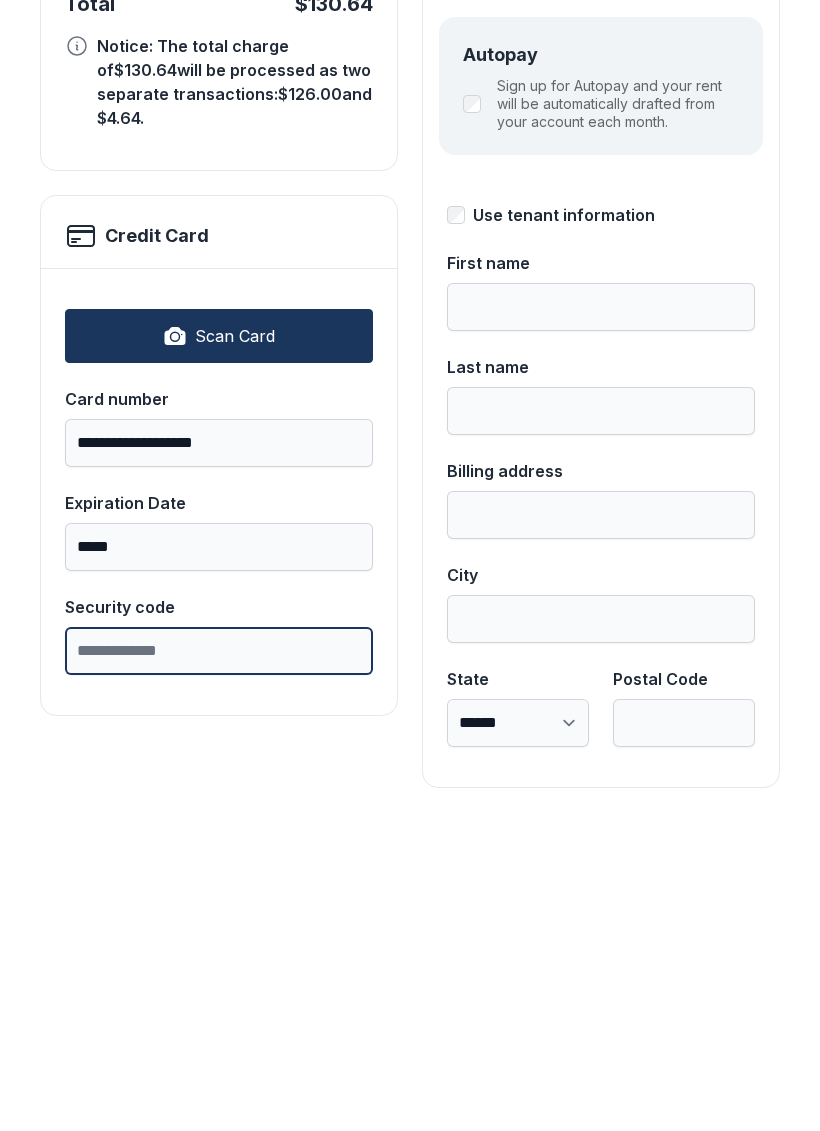 click on "Security code" at bounding box center (219, 963) 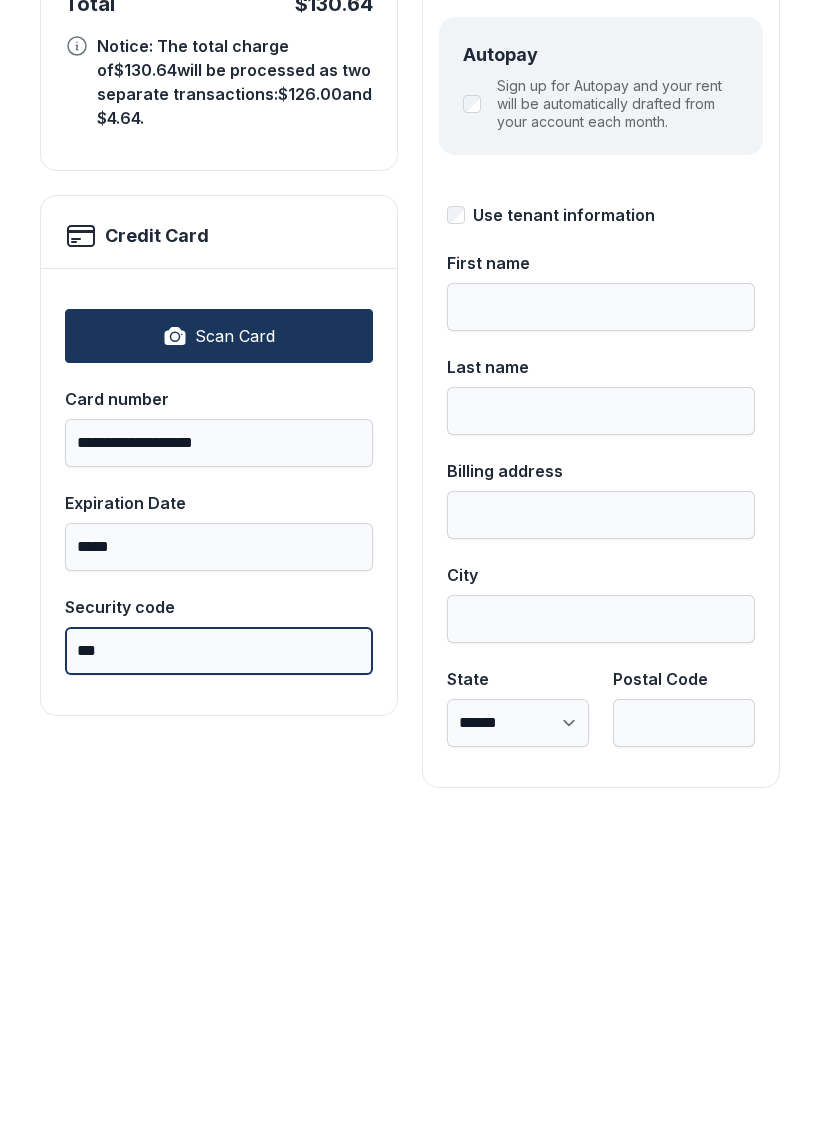 type on "***" 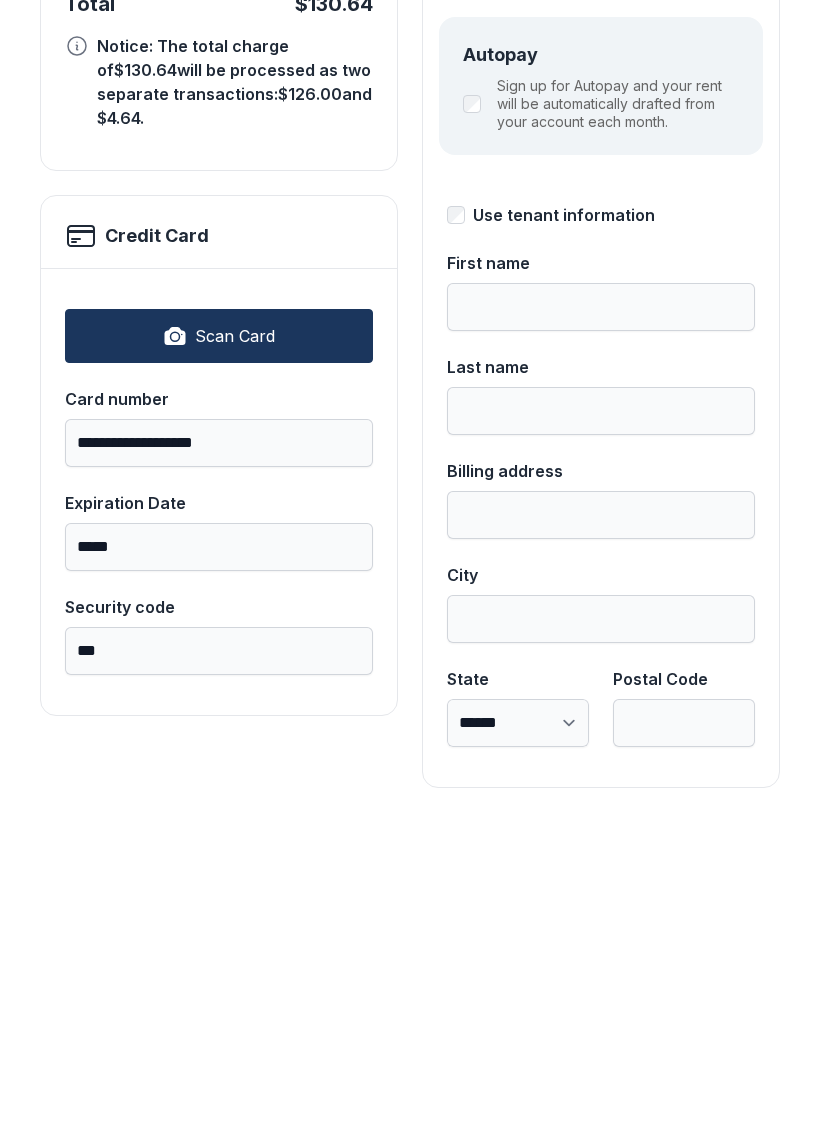 type on "*******" 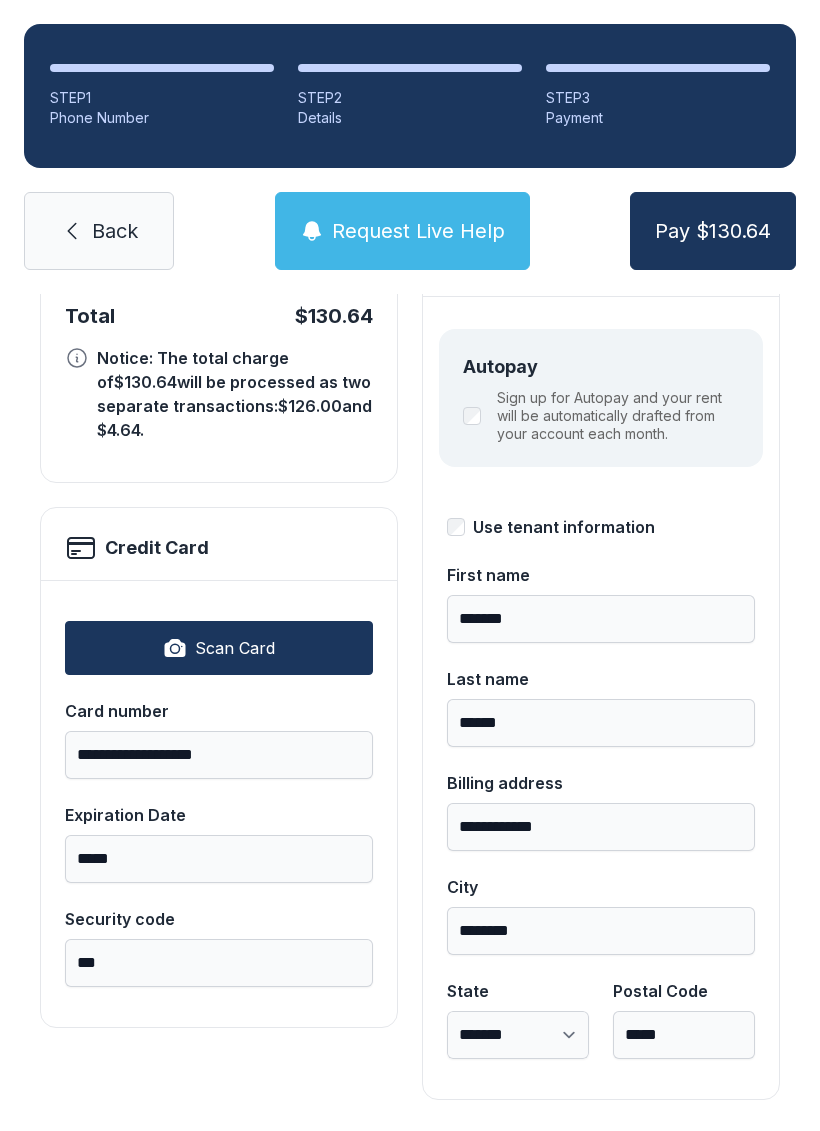 click on "Pay $130.64" at bounding box center [713, 231] 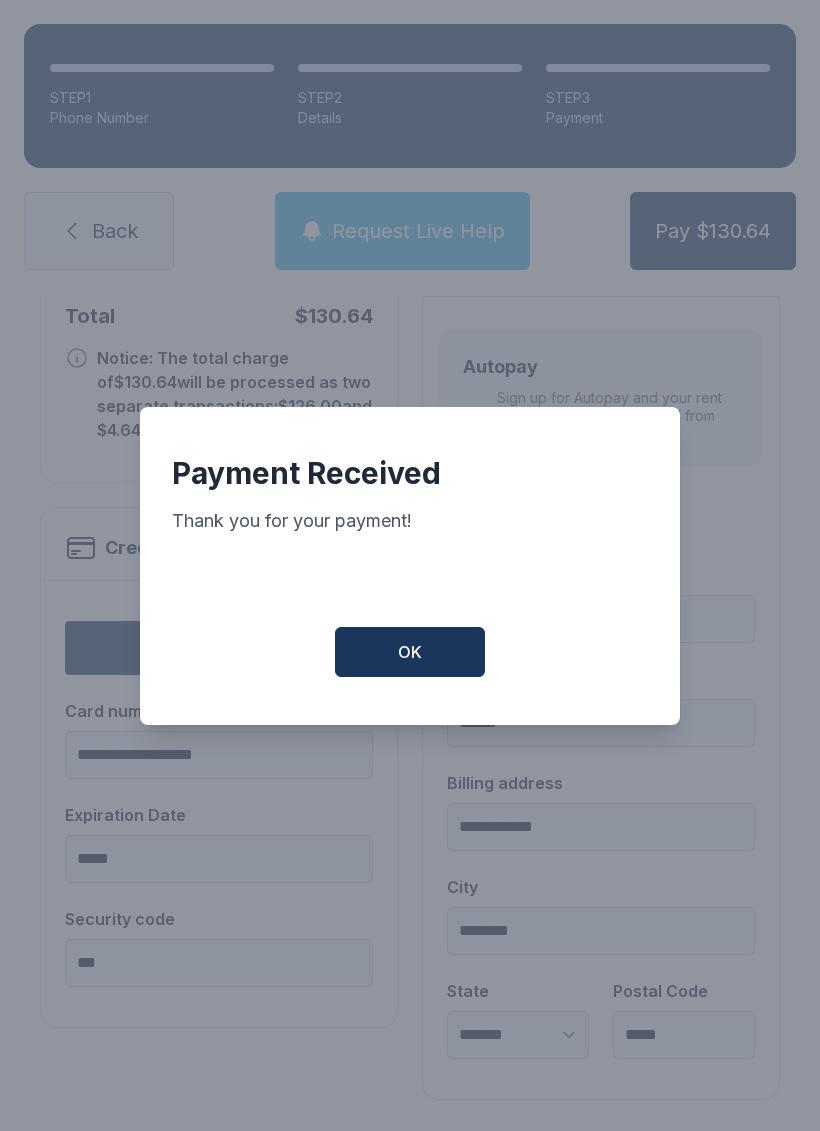 click on "OK" at bounding box center [410, 652] 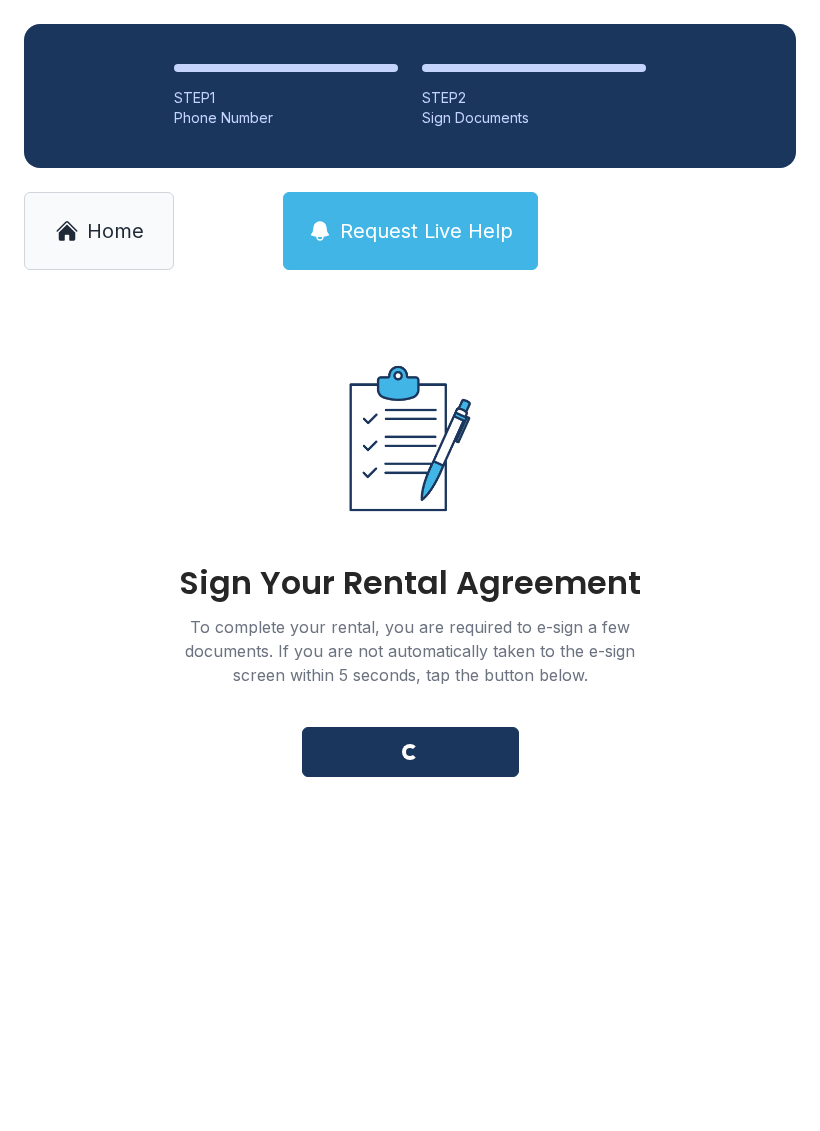 scroll, scrollTop: 0, scrollLeft: 0, axis: both 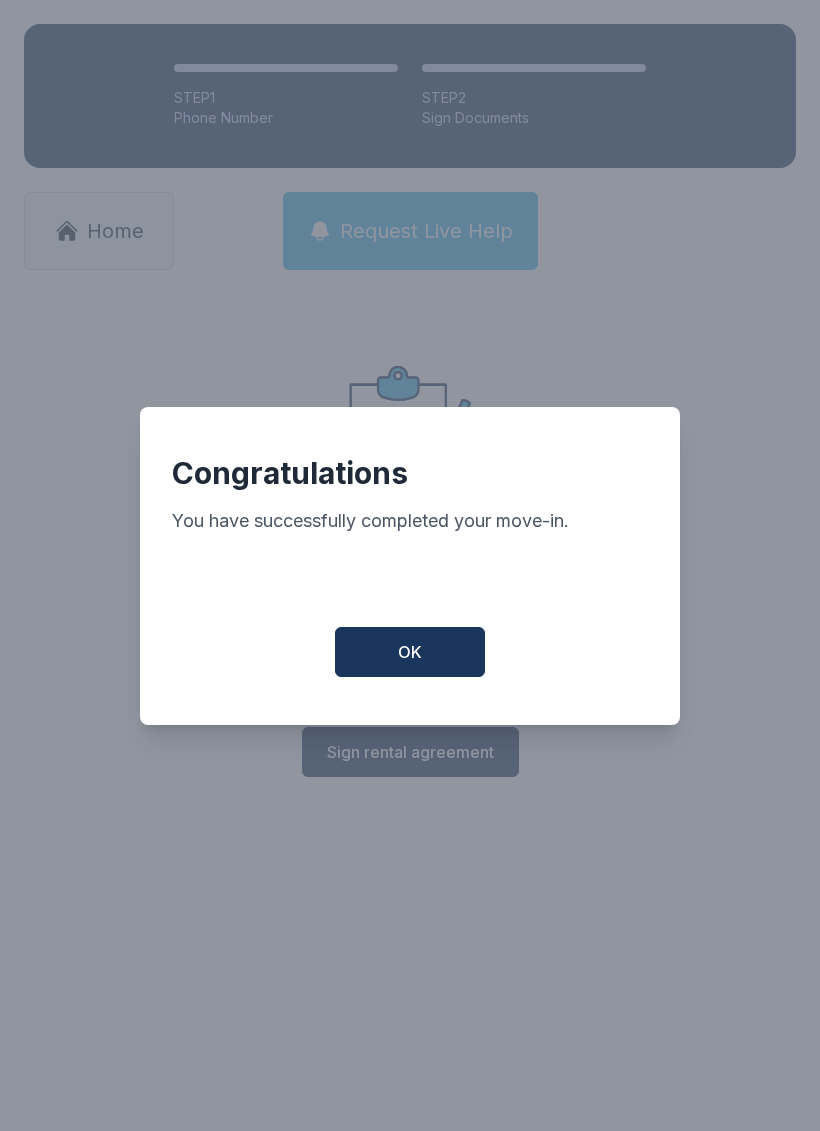 click on "OK" at bounding box center [410, 652] 